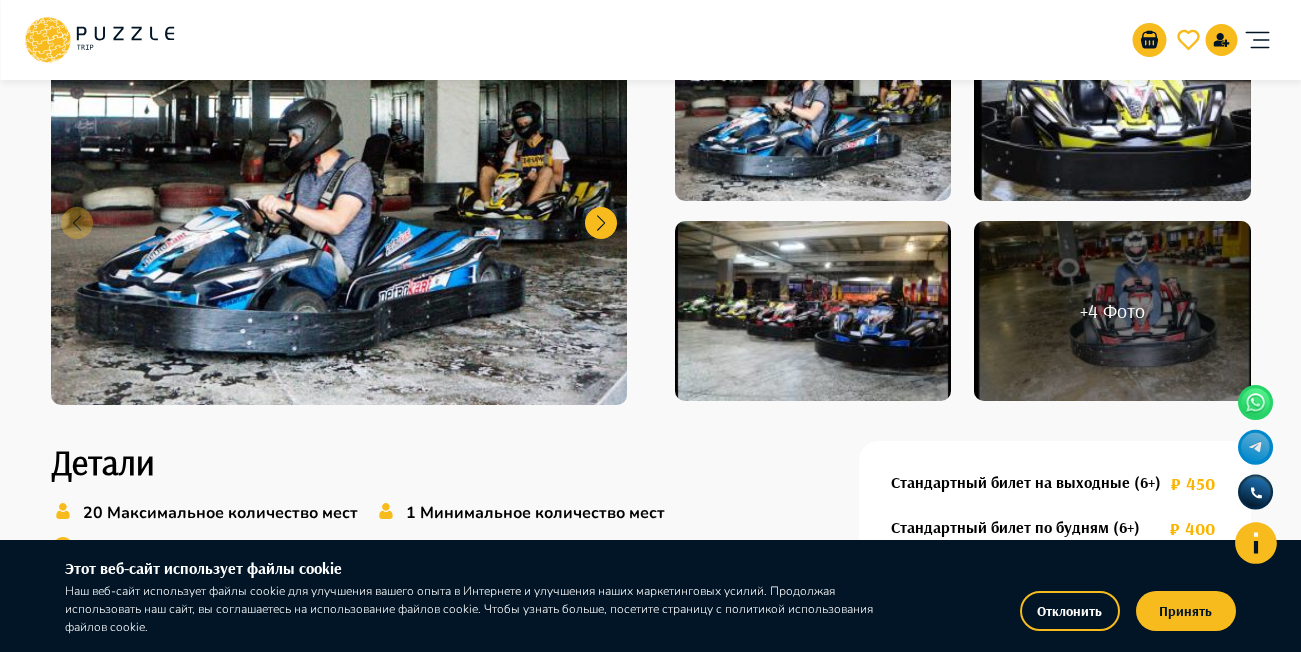 scroll, scrollTop: 300, scrollLeft: 0, axis: vertical 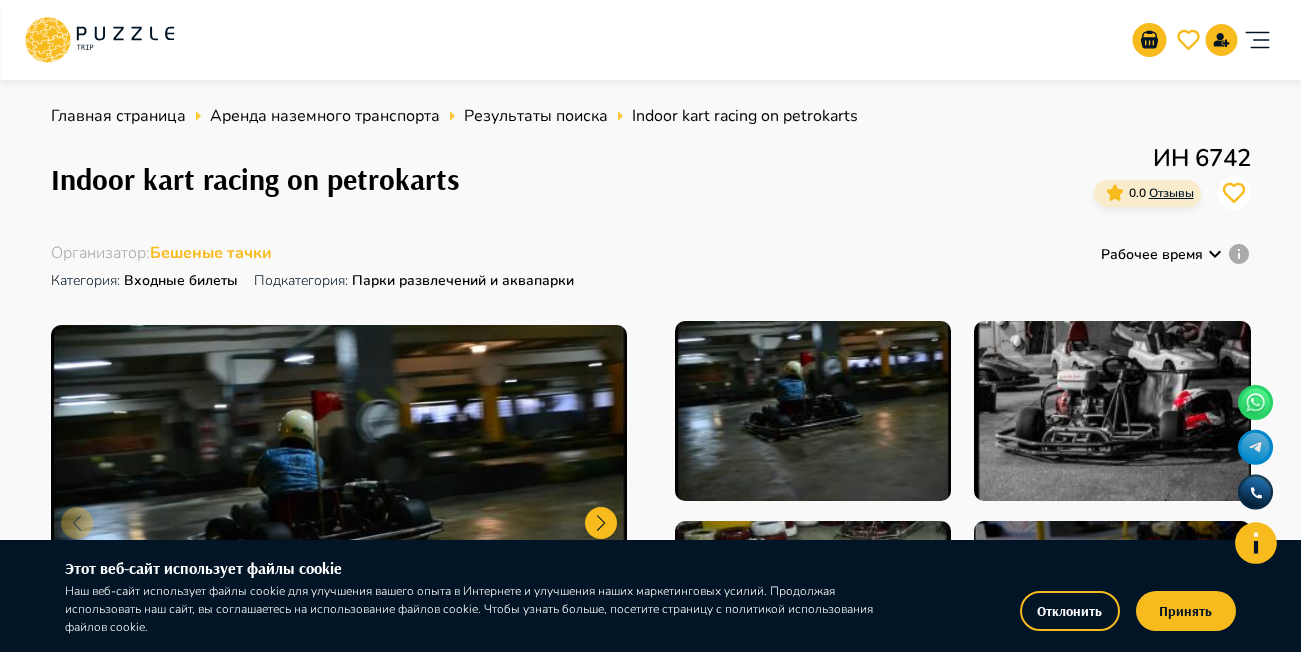 click on "Отклонить" at bounding box center (1070, 611) 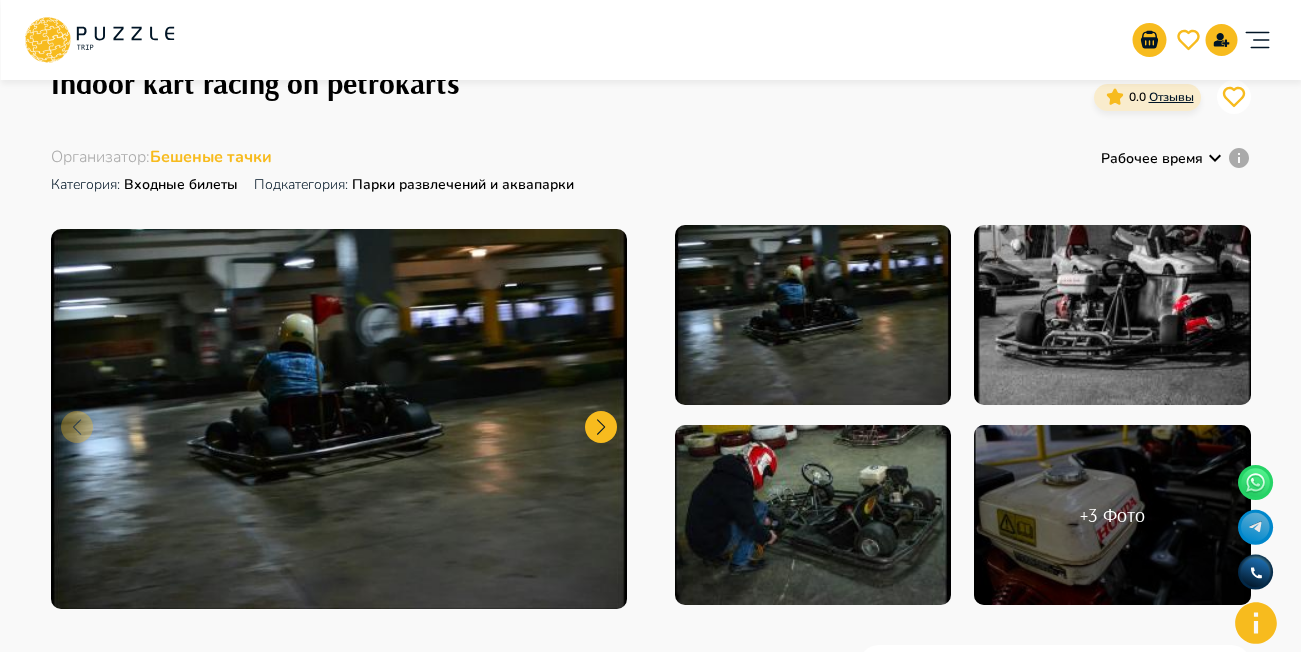 scroll, scrollTop: 100, scrollLeft: 0, axis: vertical 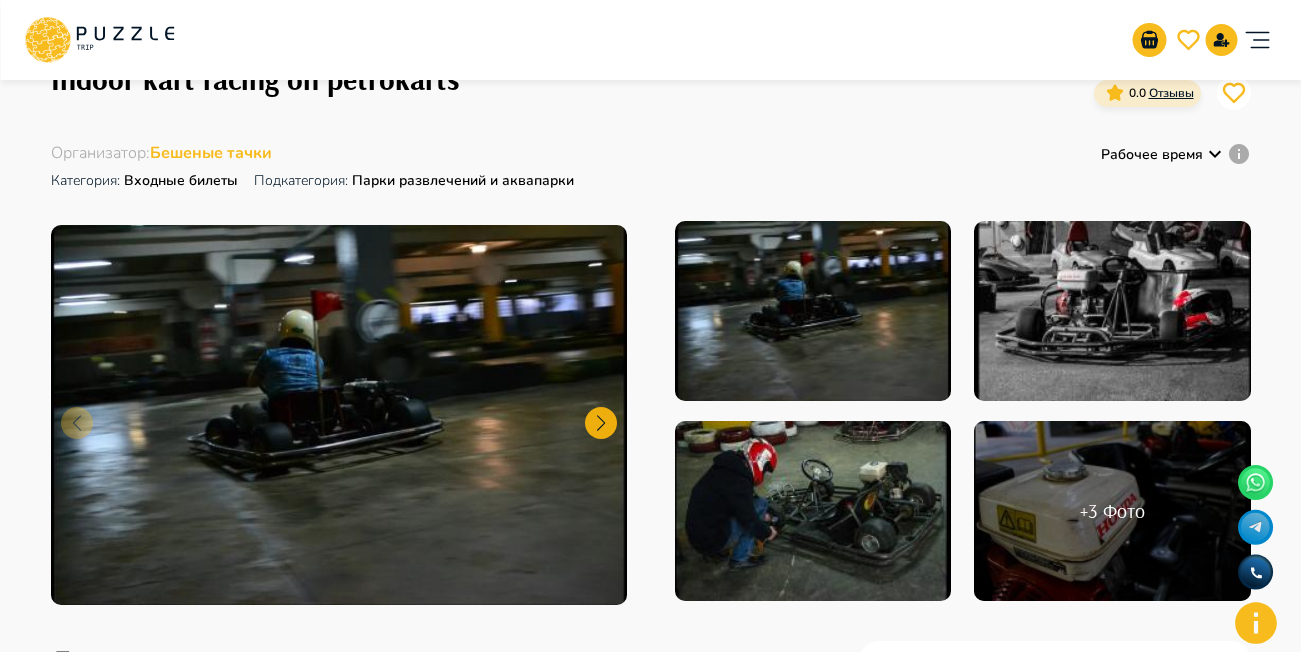 click at bounding box center (601, 423) 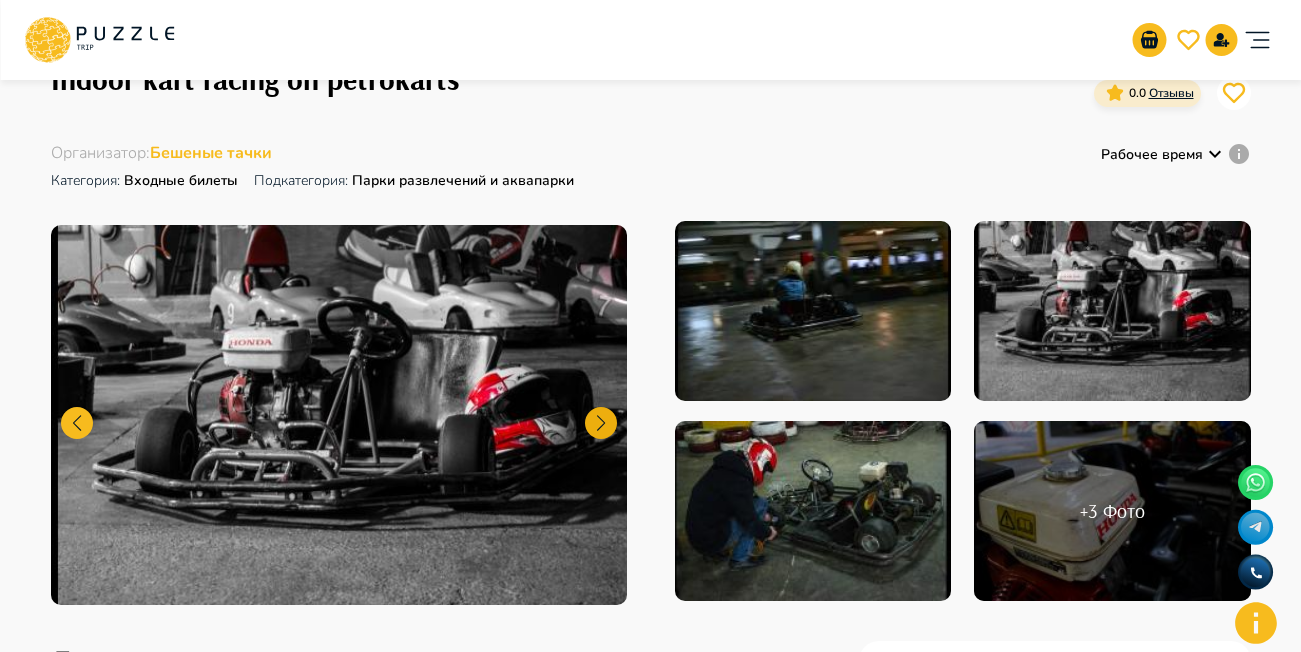 click at bounding box center (601, 423) 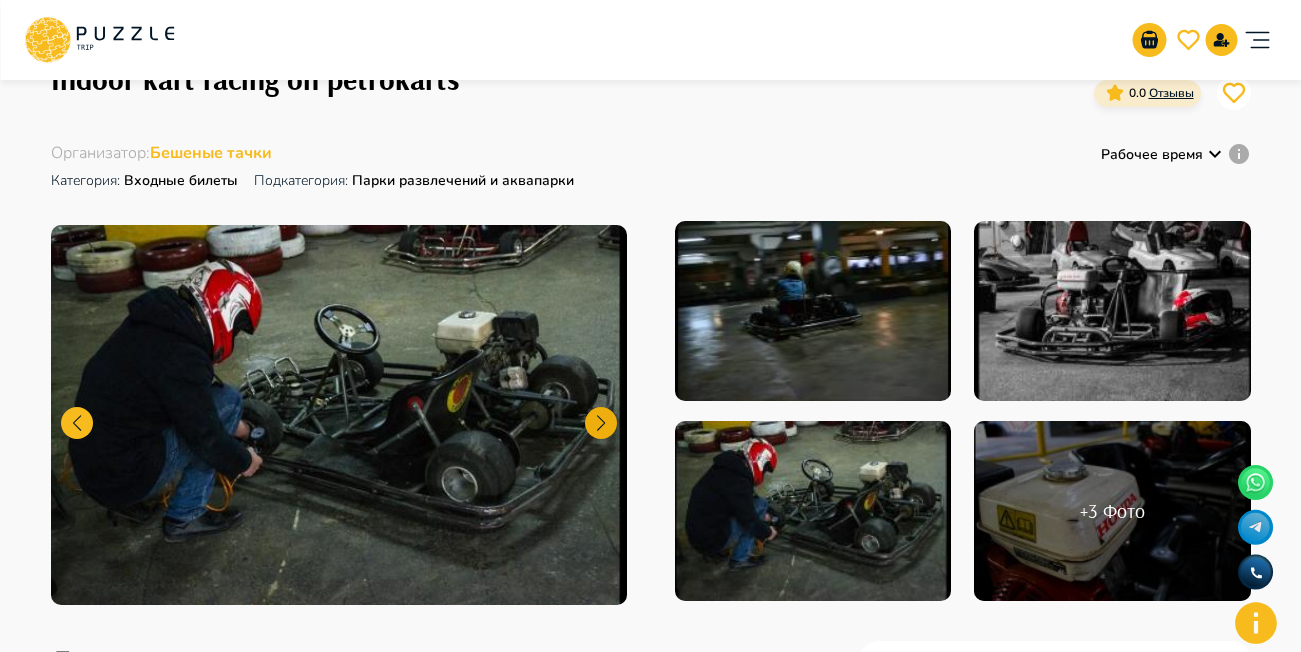 click at bounding box center [601, 423] 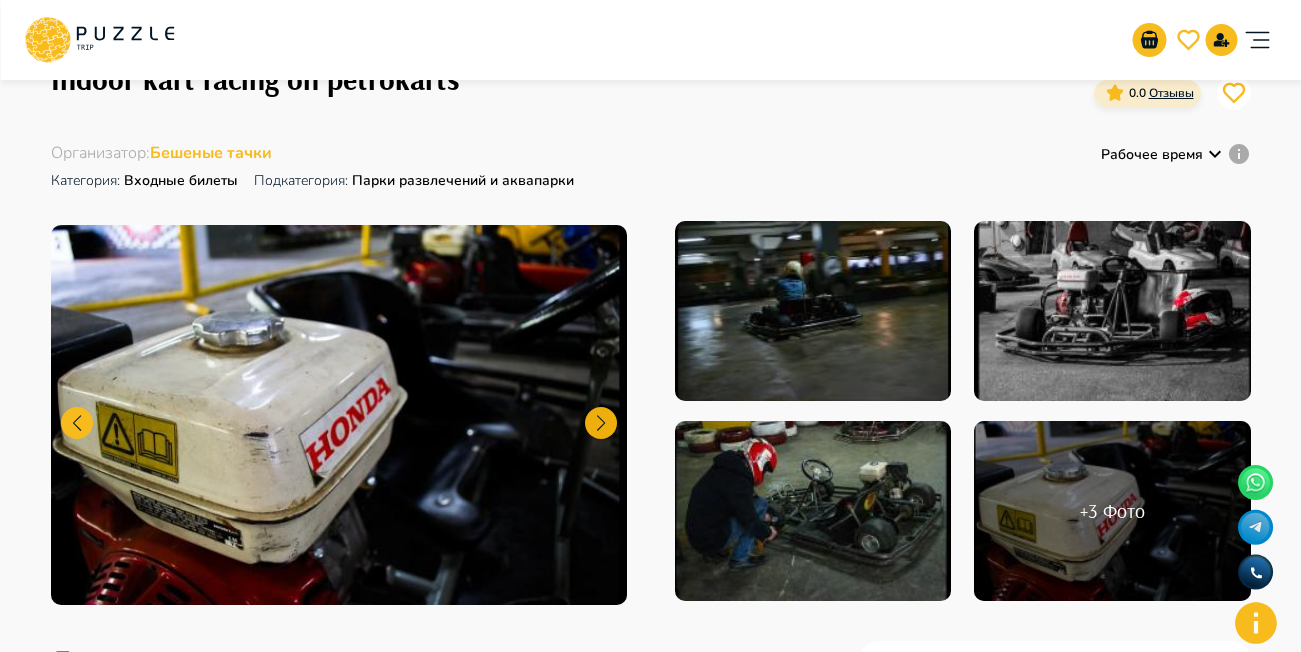 click at bounding box center [601, 423] 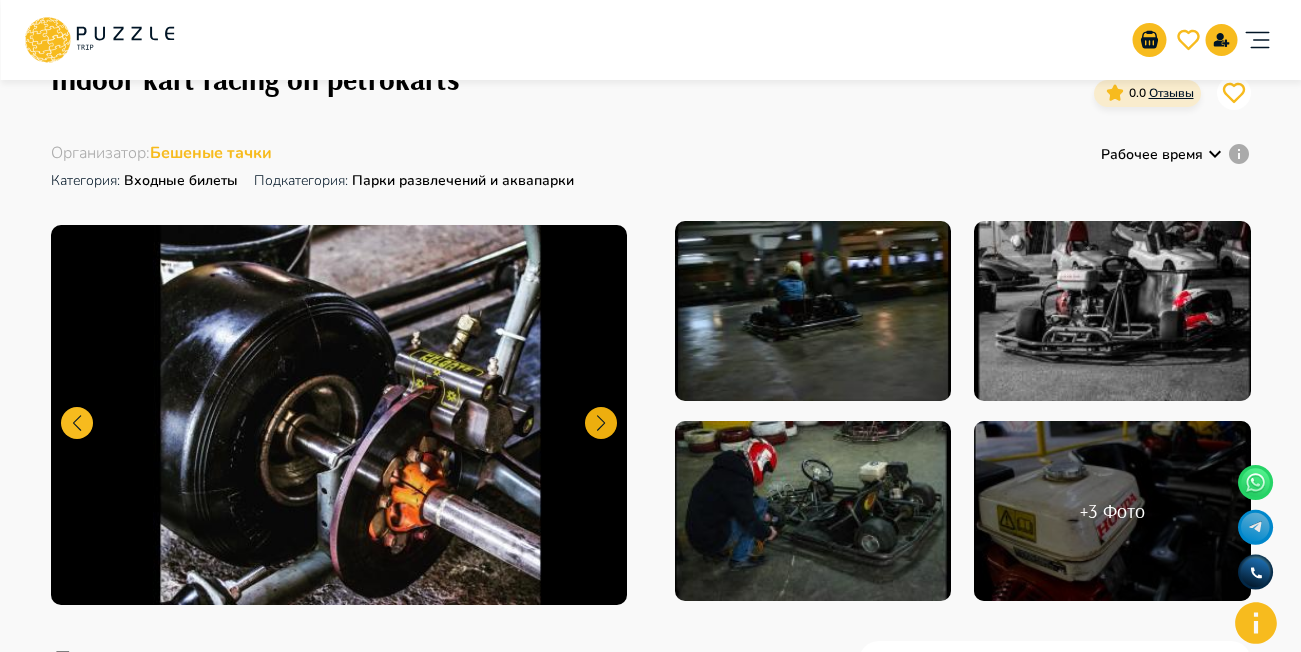 click at bounding box center (601, 423) 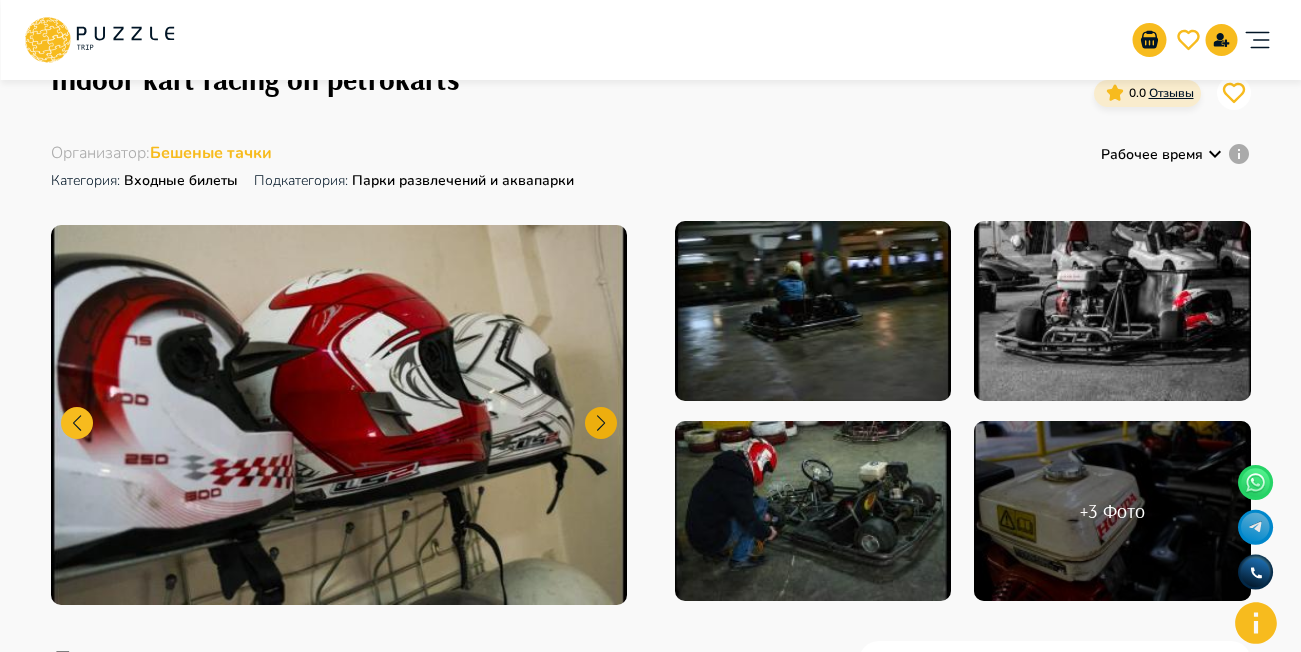 click at bounding box center [601, 423] 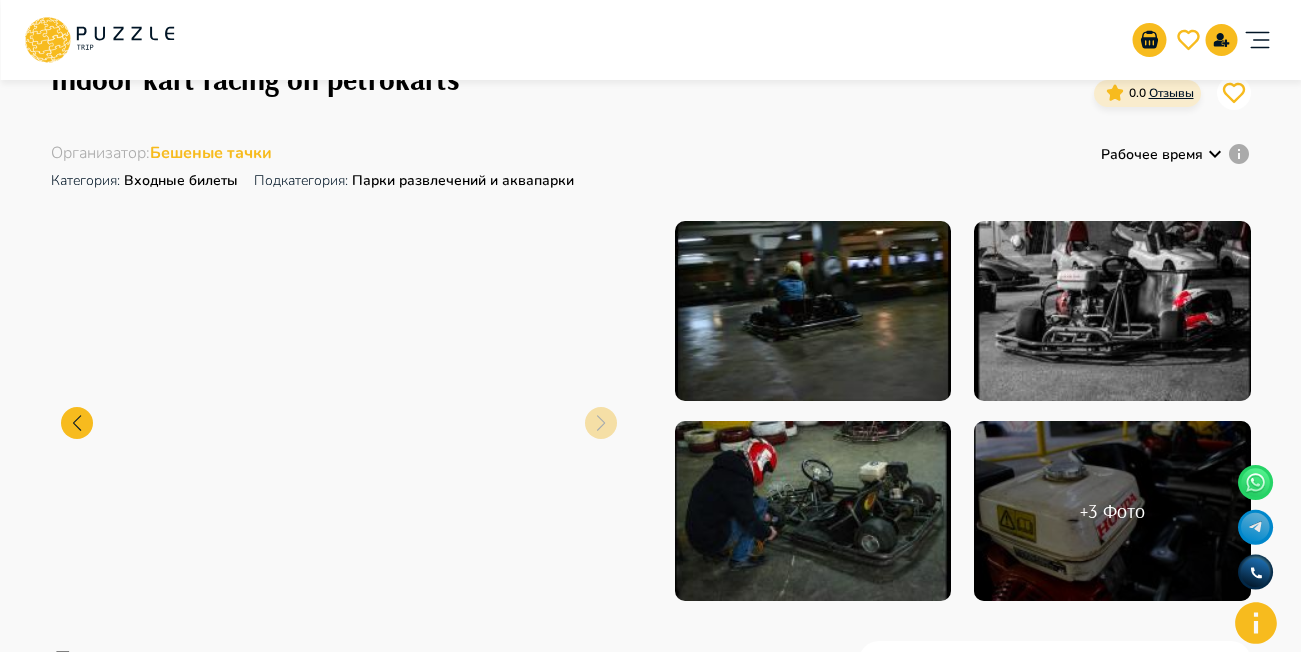 click at bounding box center [339, 415] 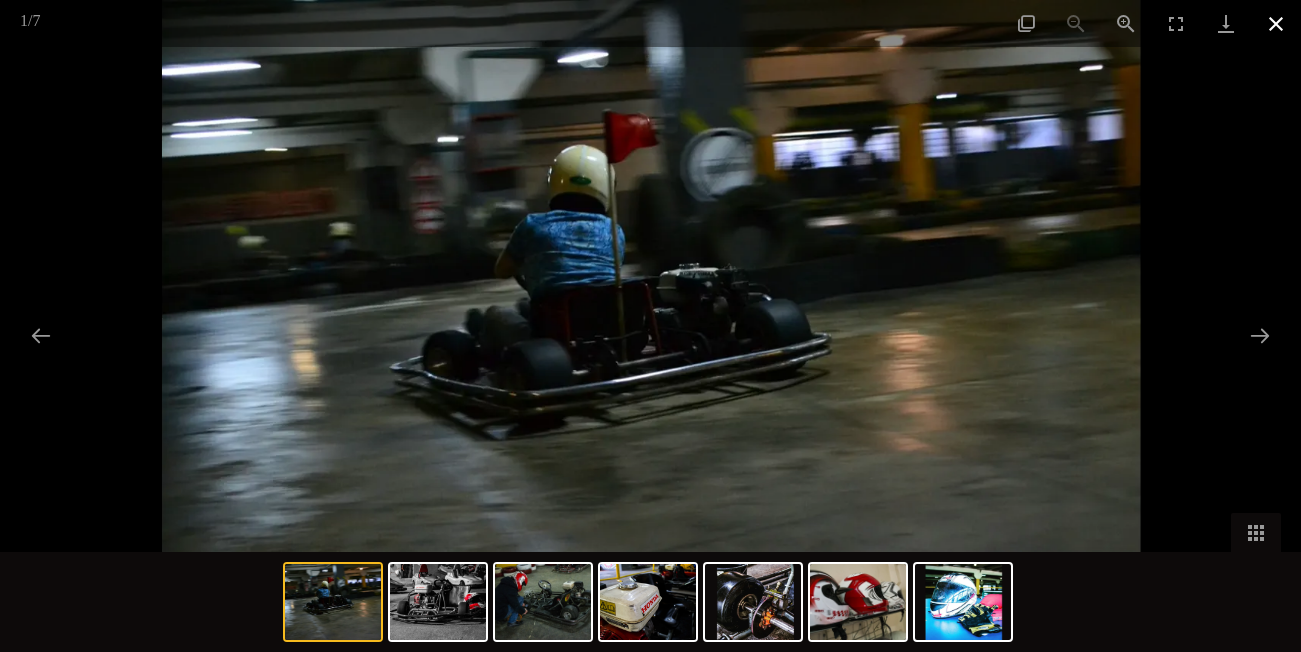 click at bounding box center (1276, 23) 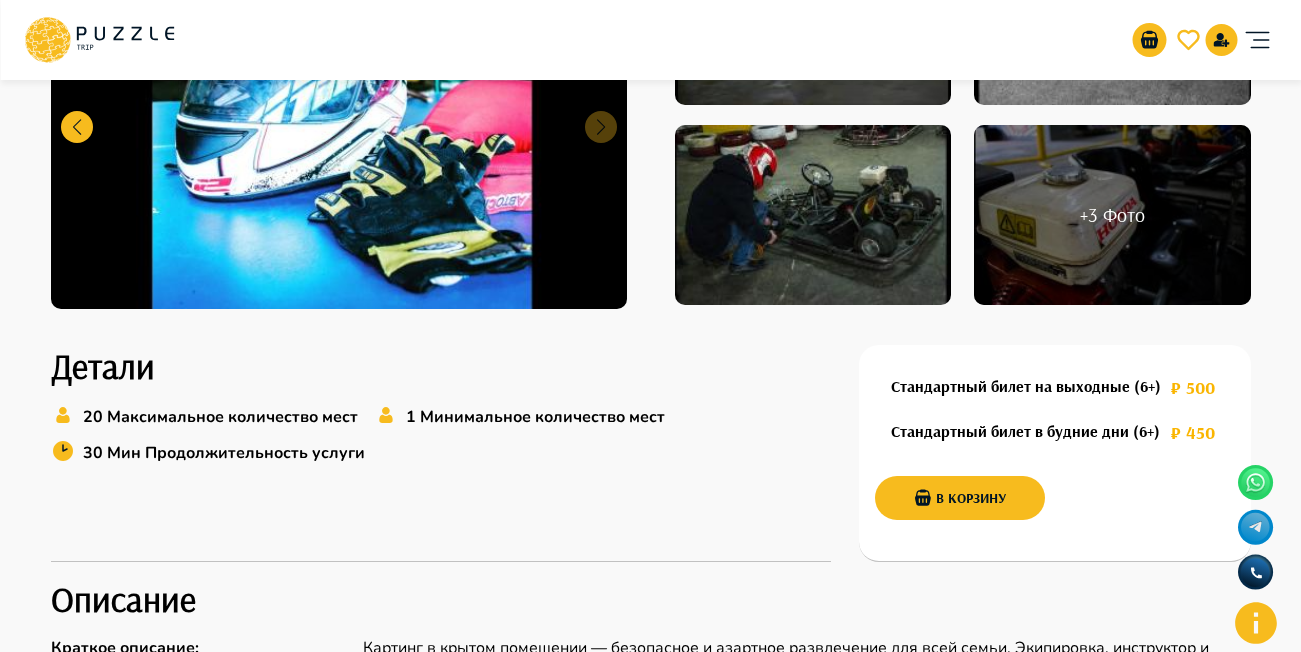 scroll, scrollTop: 600, scrollLeft: 0, axis: vertical 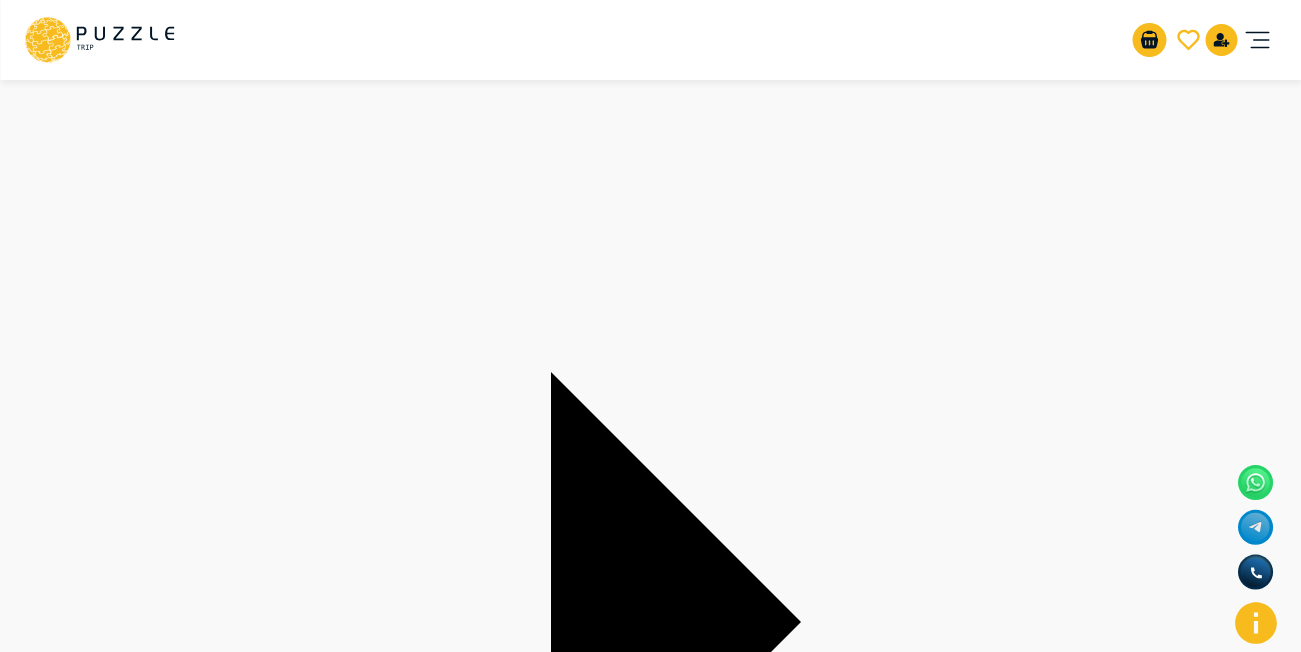 click at bounding box center [1225, 6519] 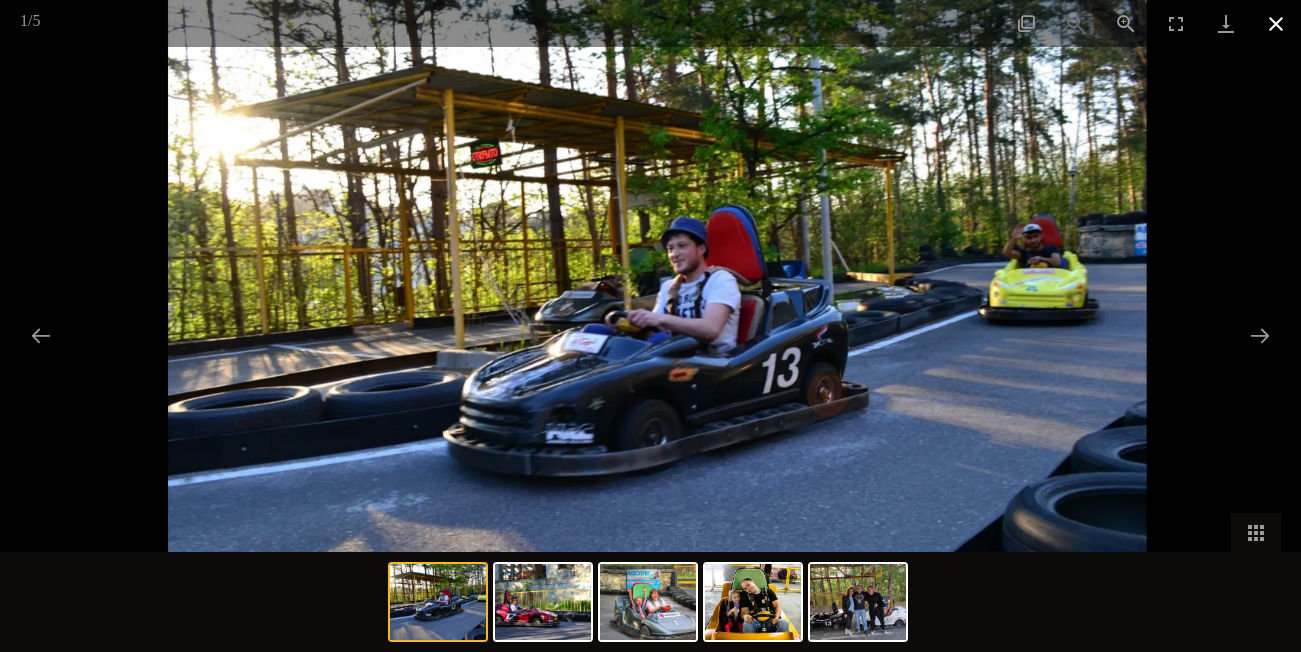 click at bounding box center [1276, 23] 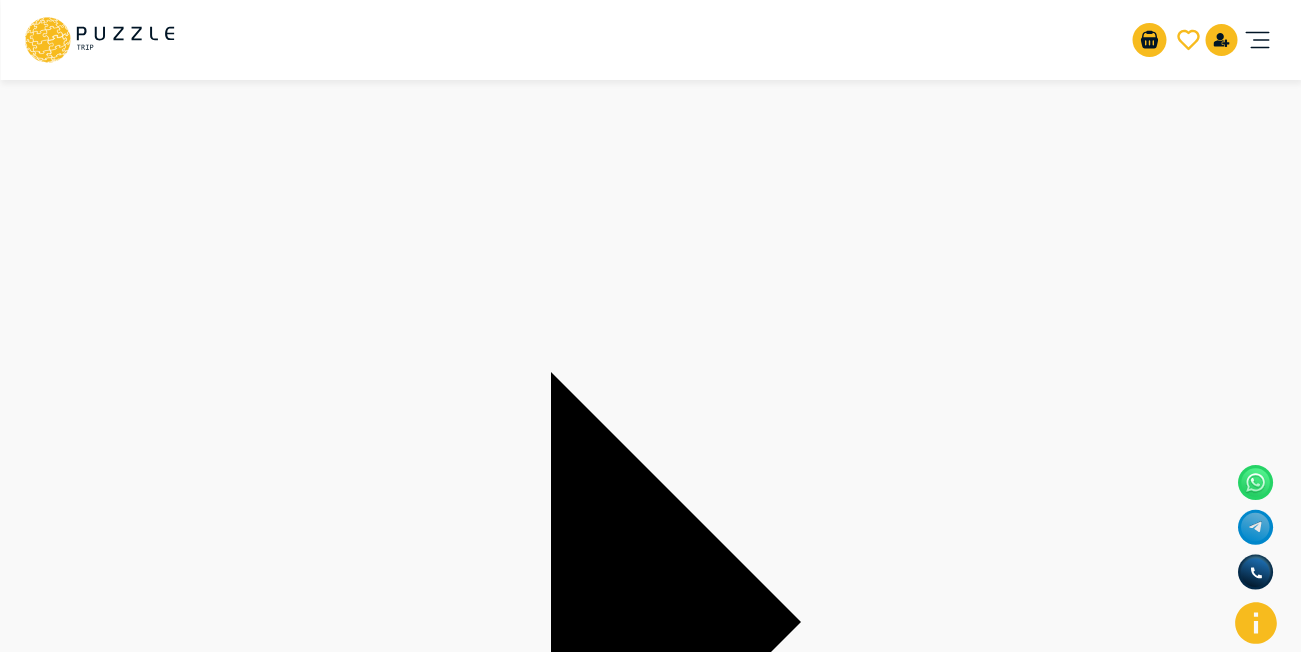 click at bounding box center (77, 6519) 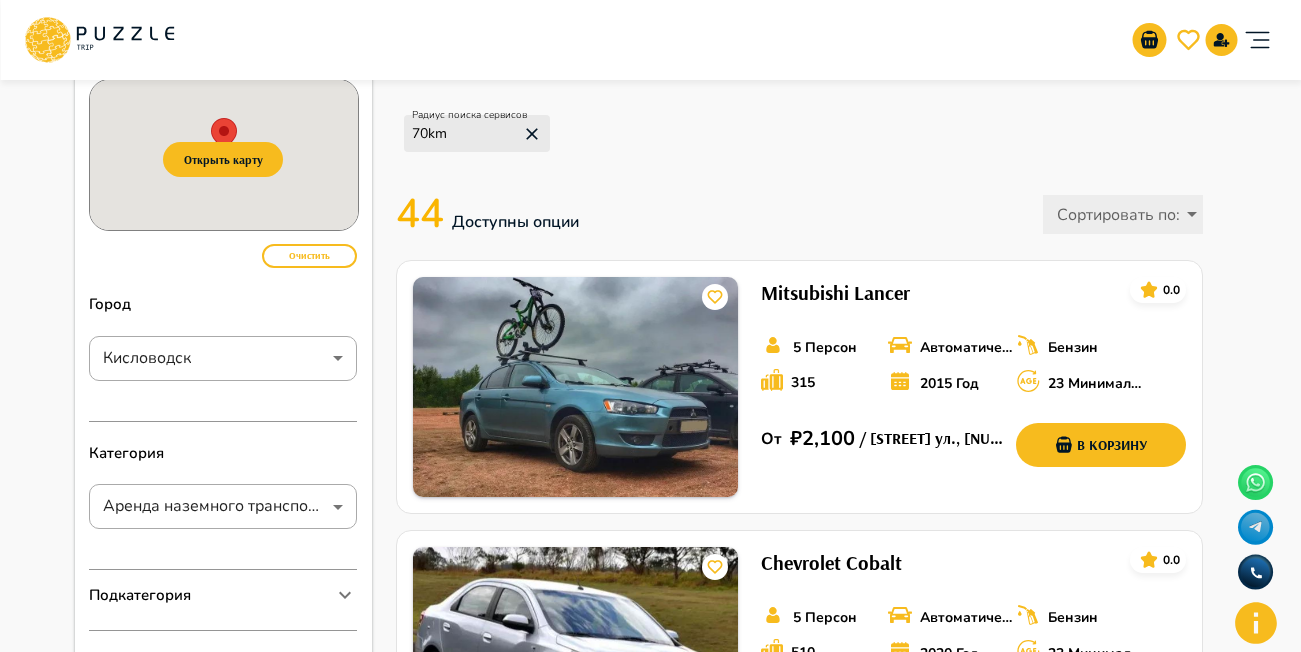 scroll, scrollTop: 200, scrollLeft: 0, axis: vertical 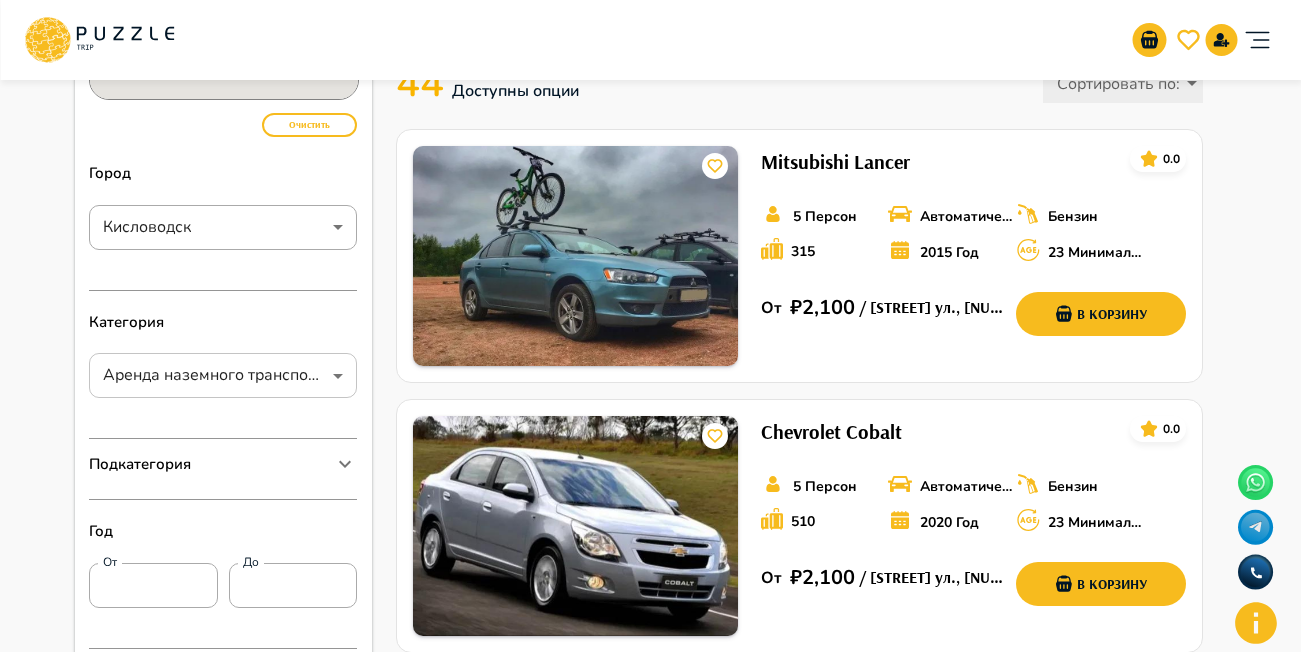 click on "**********" at bounding box center [650, 1572] 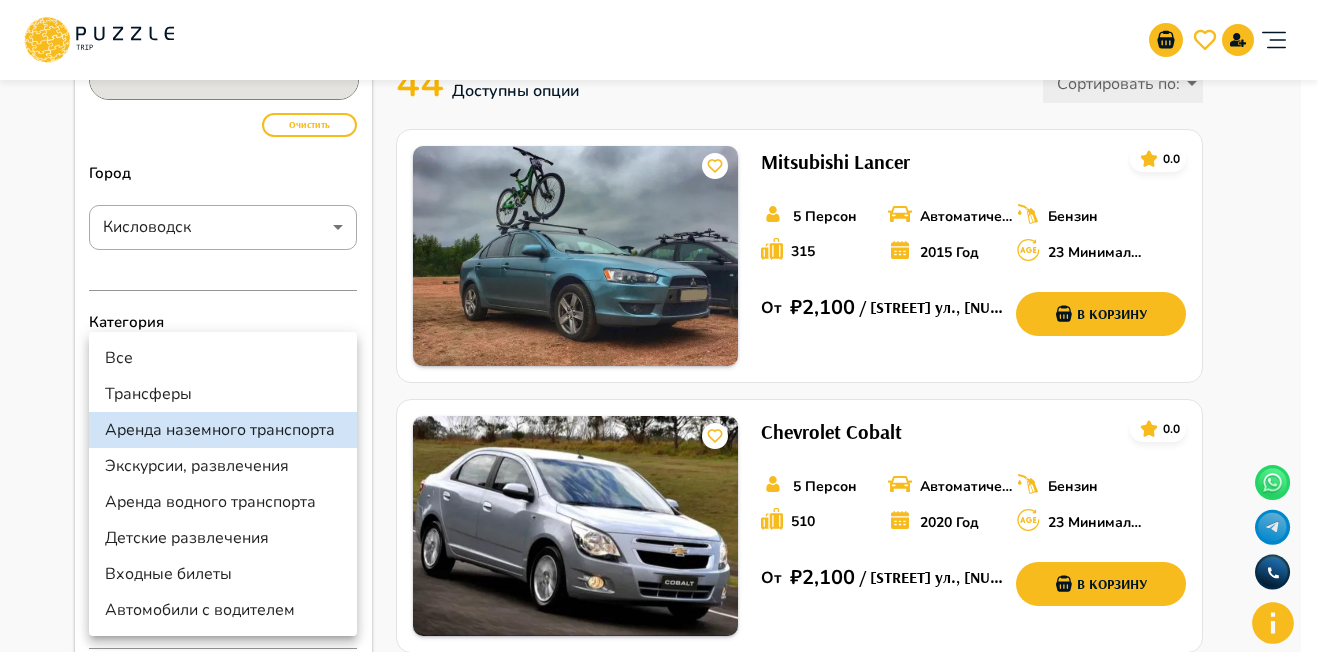 click on "Экскурсии, развлечения" at bounding box center [223, 466] 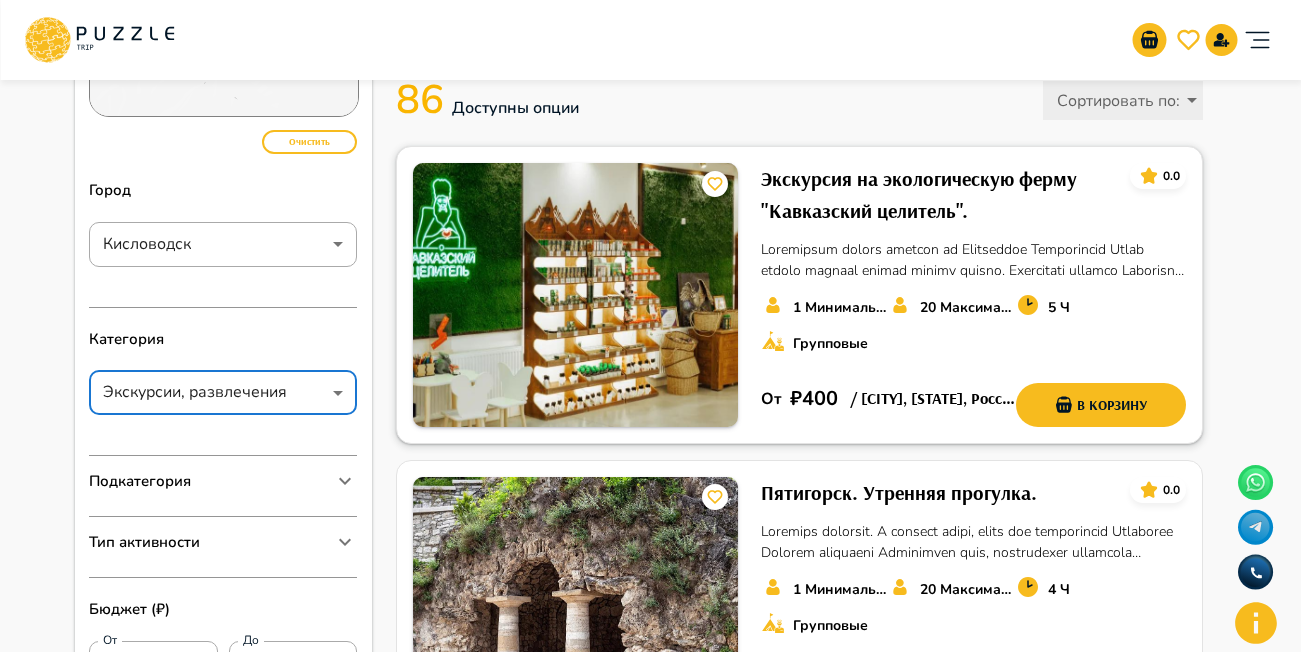 scroll, scrollTop: 200, scrollLeft: 0, axis: vertical 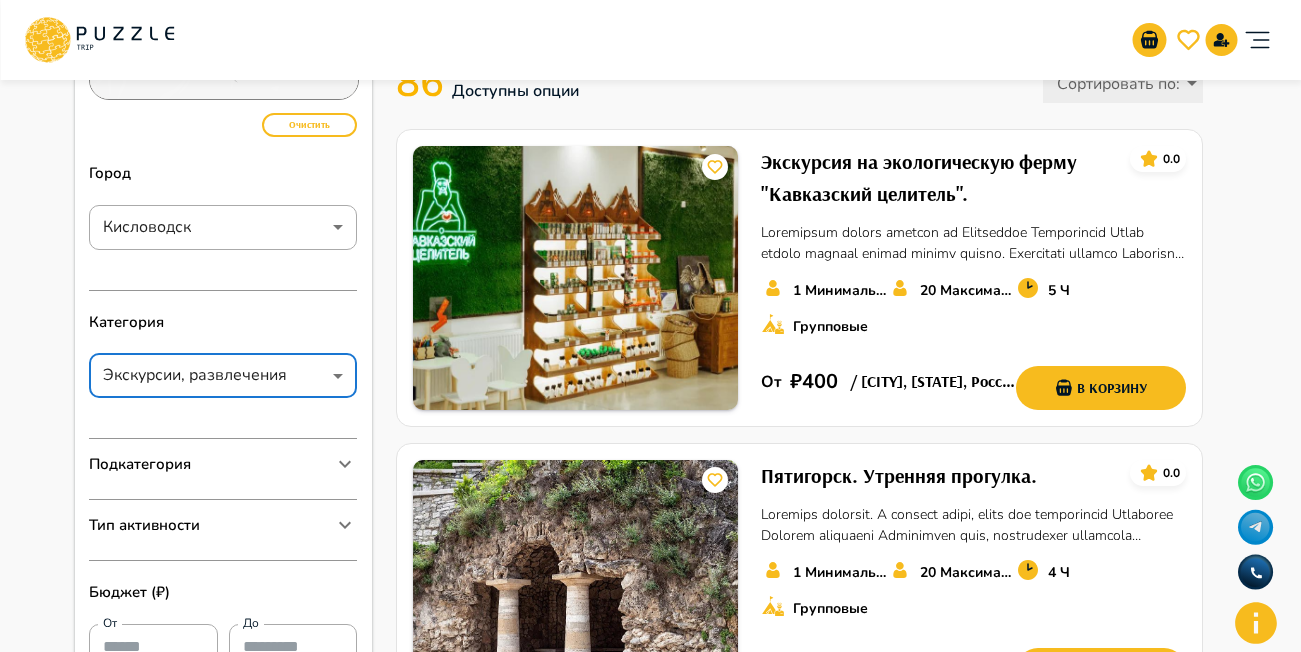 click on "Подкатегория" at bounding box center [211, 464] 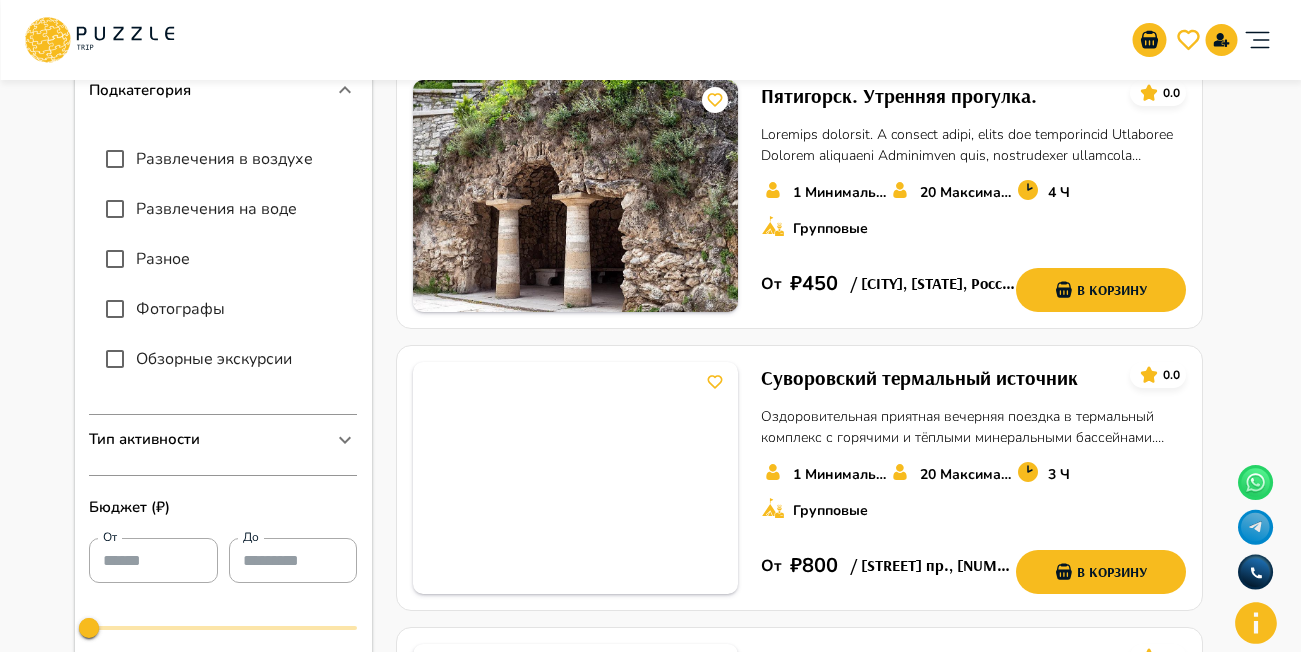 scroll, scrollTop: 600, scrollLeft: 0, axis: vertical 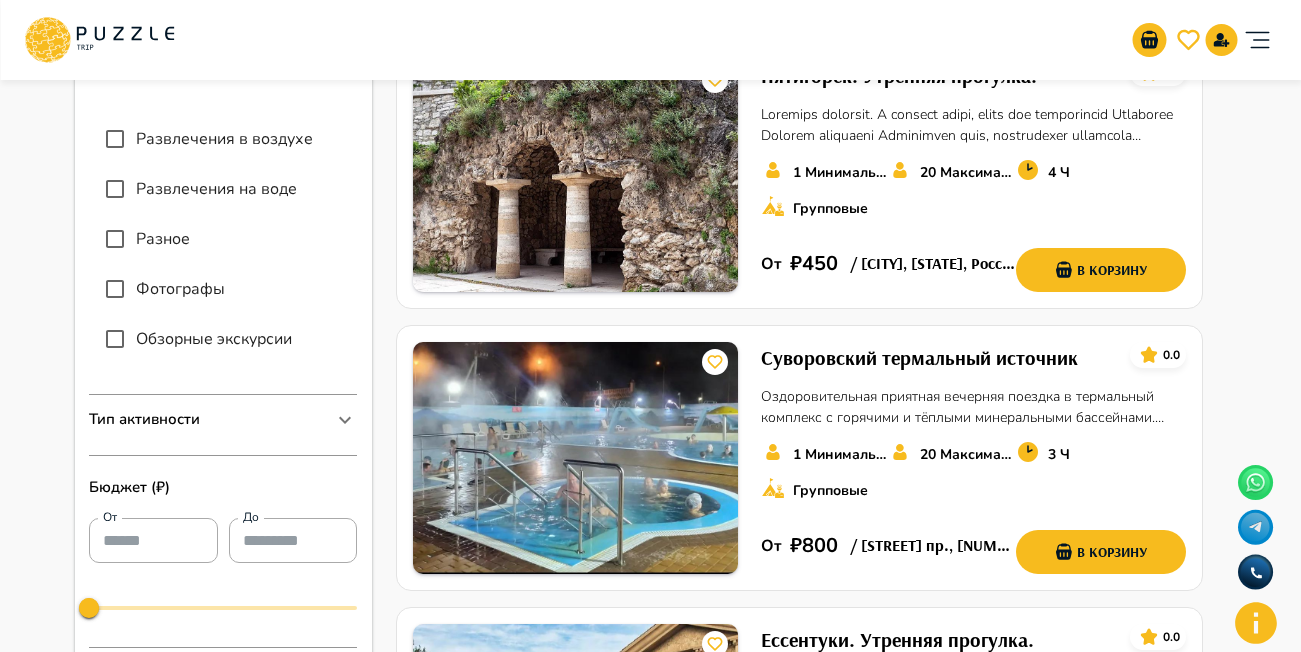 click on "Тип активности" at bounding box center (223, 70) 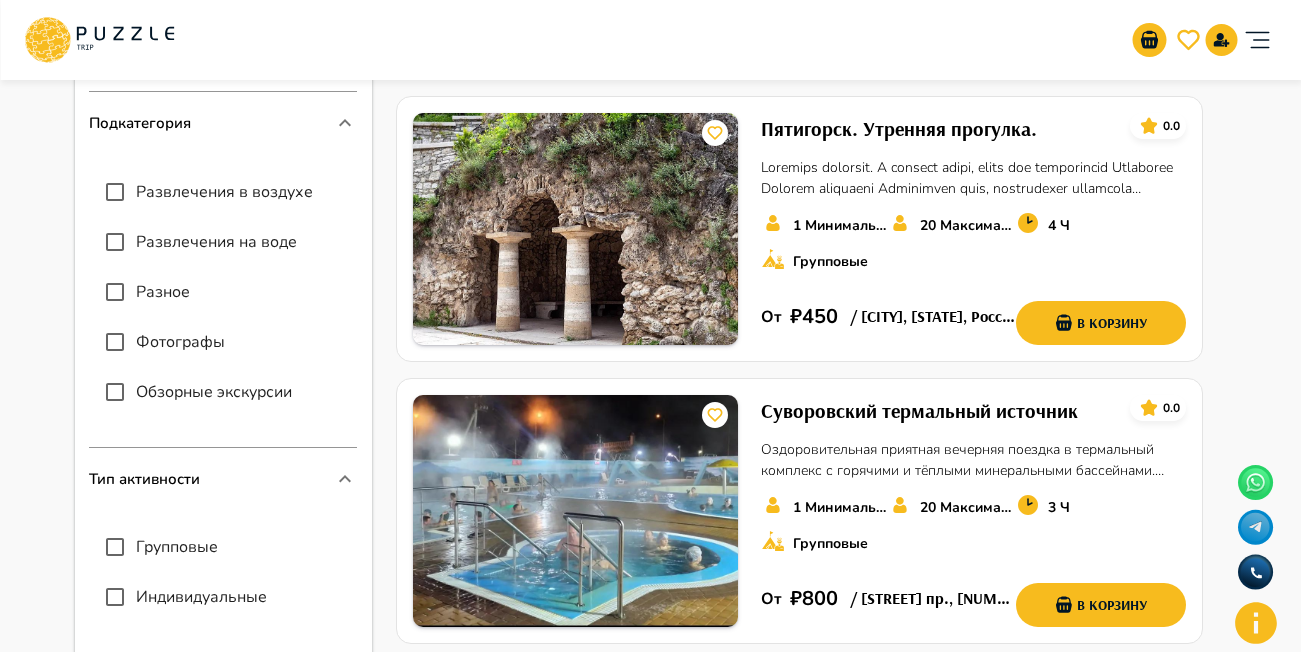 scroll, scrollTop: 500, scrollLeft: 0, axis: vertical 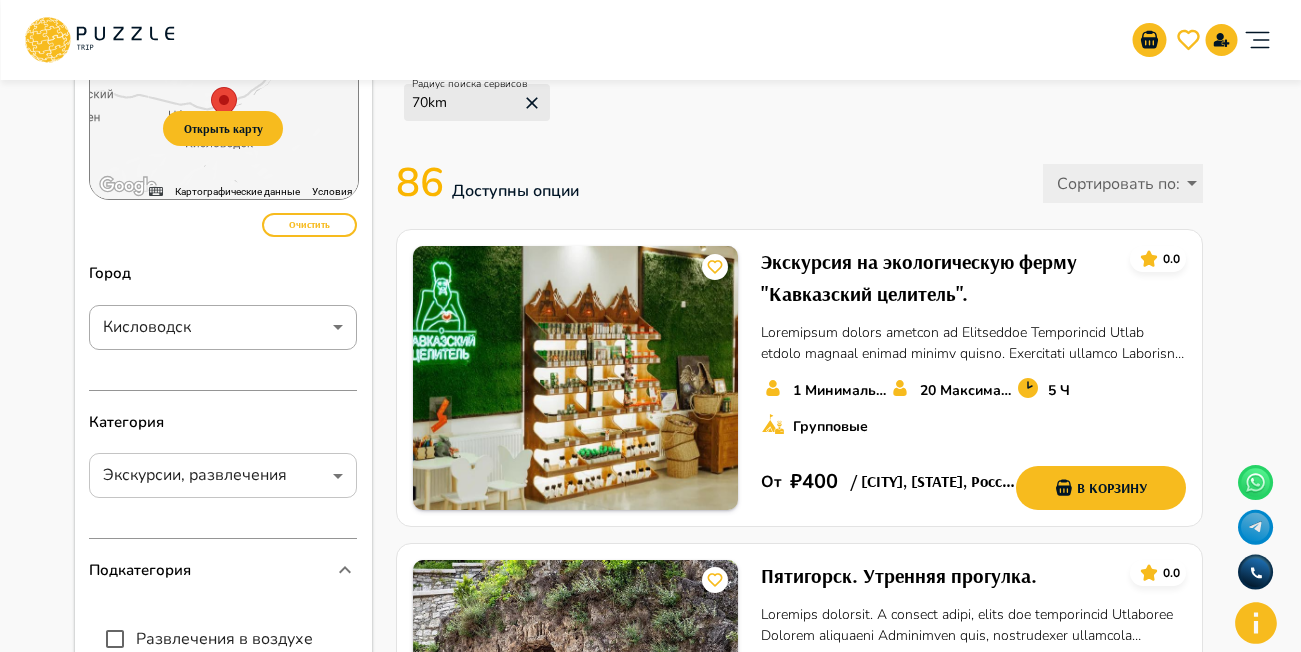 click on "**********" at bounding box center (650, 1764) 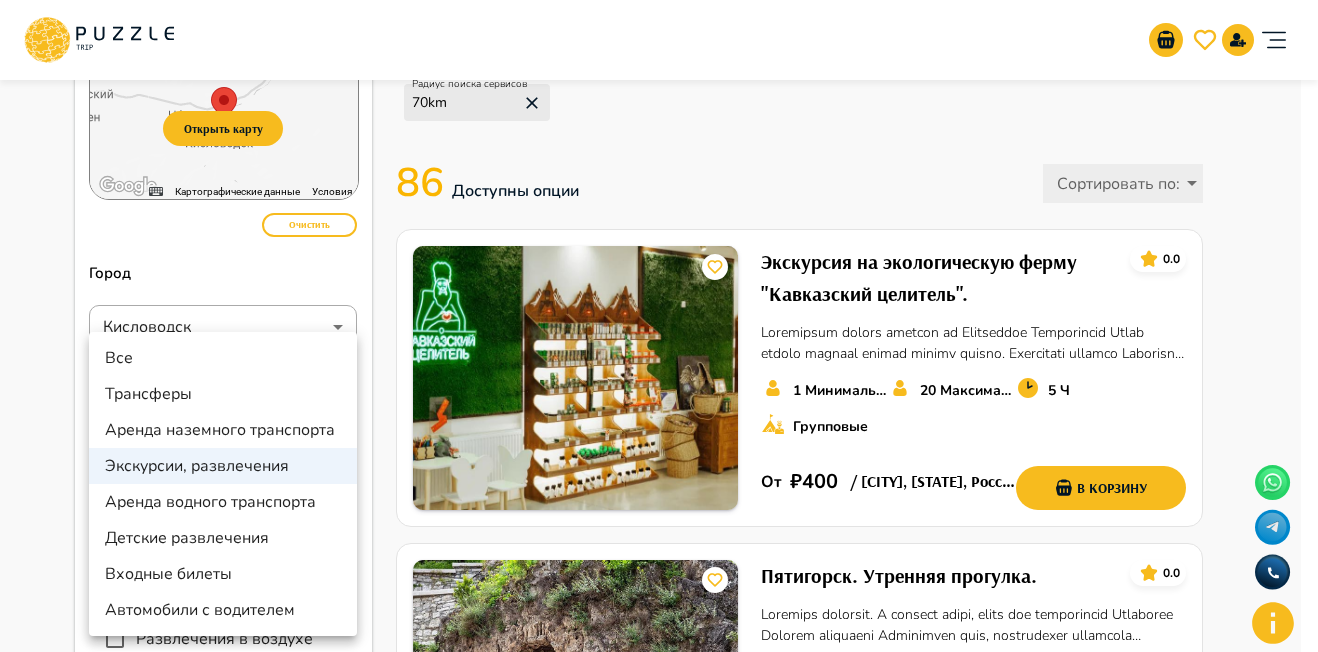 click on "Входные билеты" at bounding box center [223, 574] 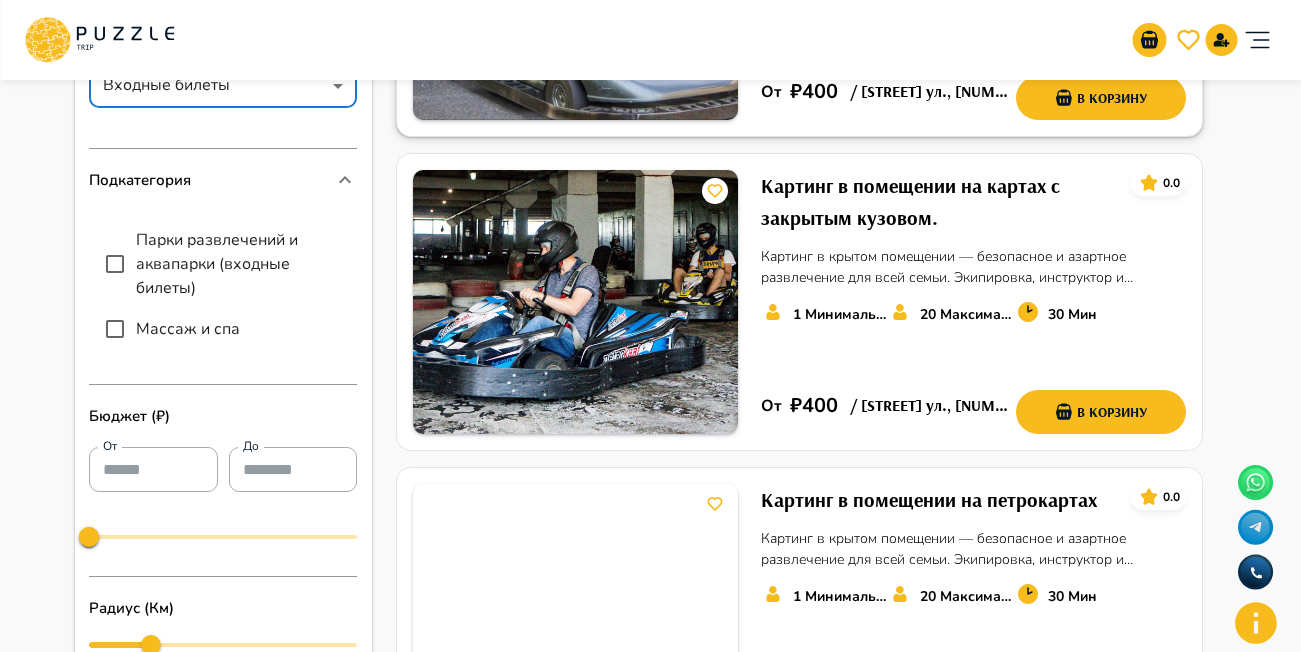 scroll, scrollTop: 400, scrollLeft: 0, axis: vertical 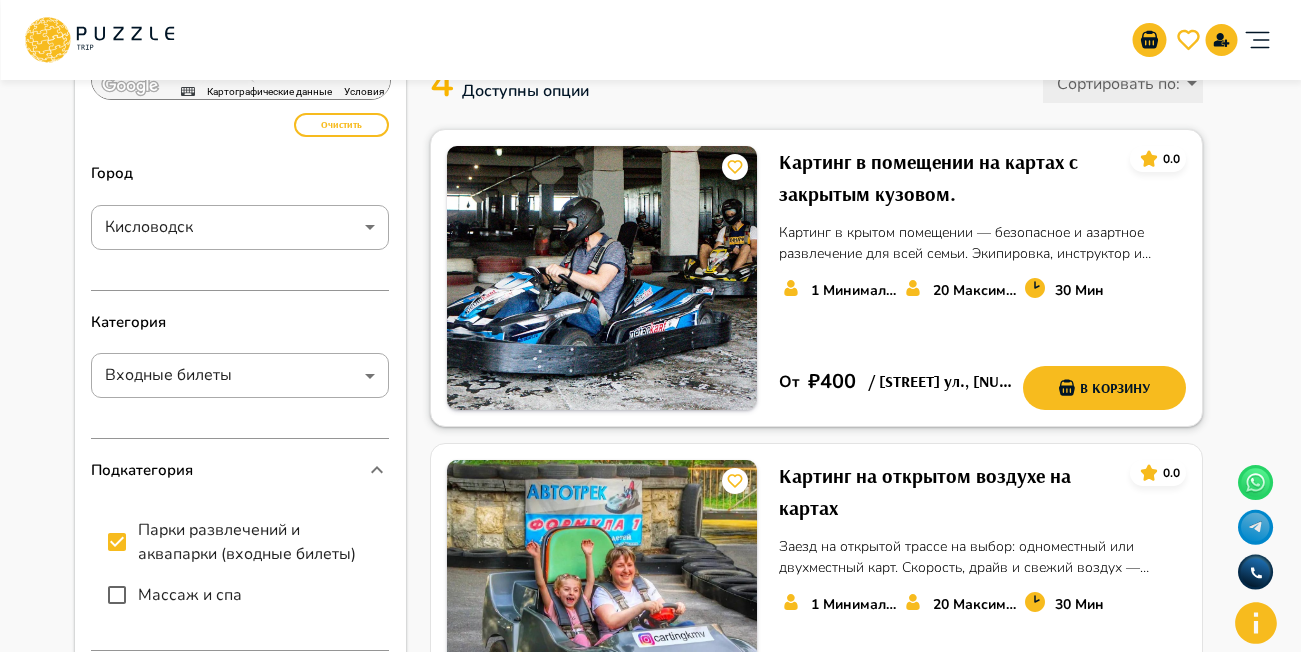 click on "Картинг в помещении на картах с закрытым кузовом." at bounding box center [946, 178] 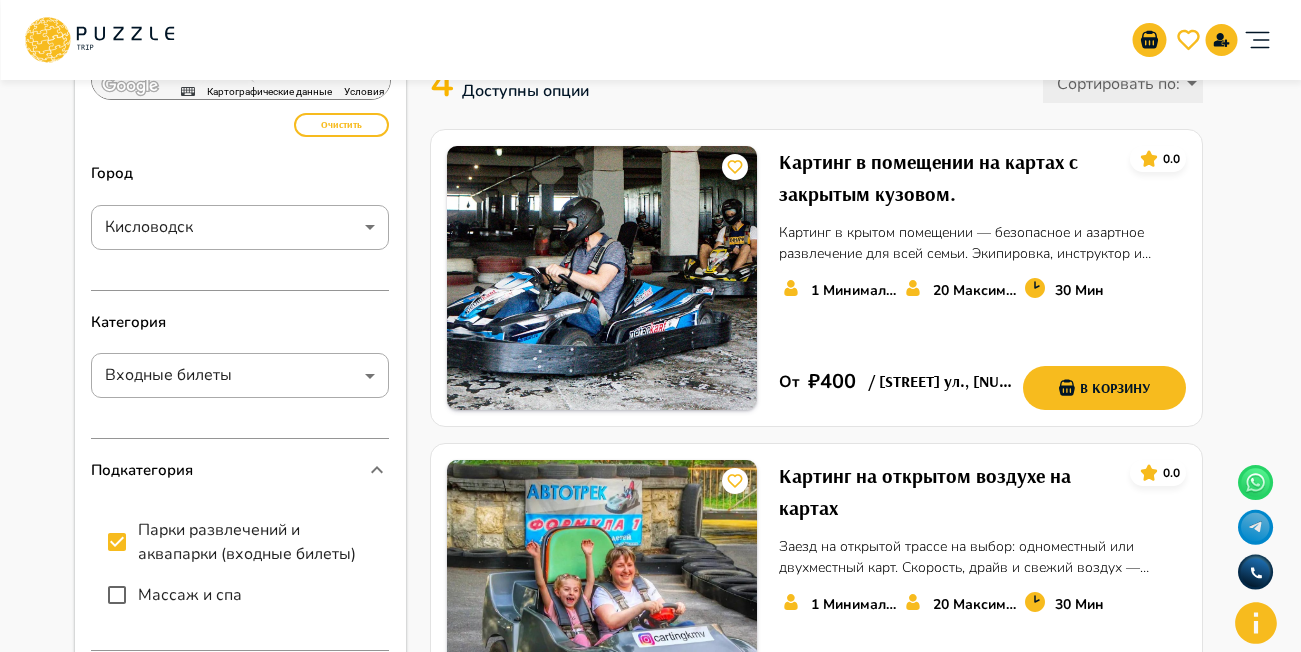 click on "**********" at bounding box center [651, 676] 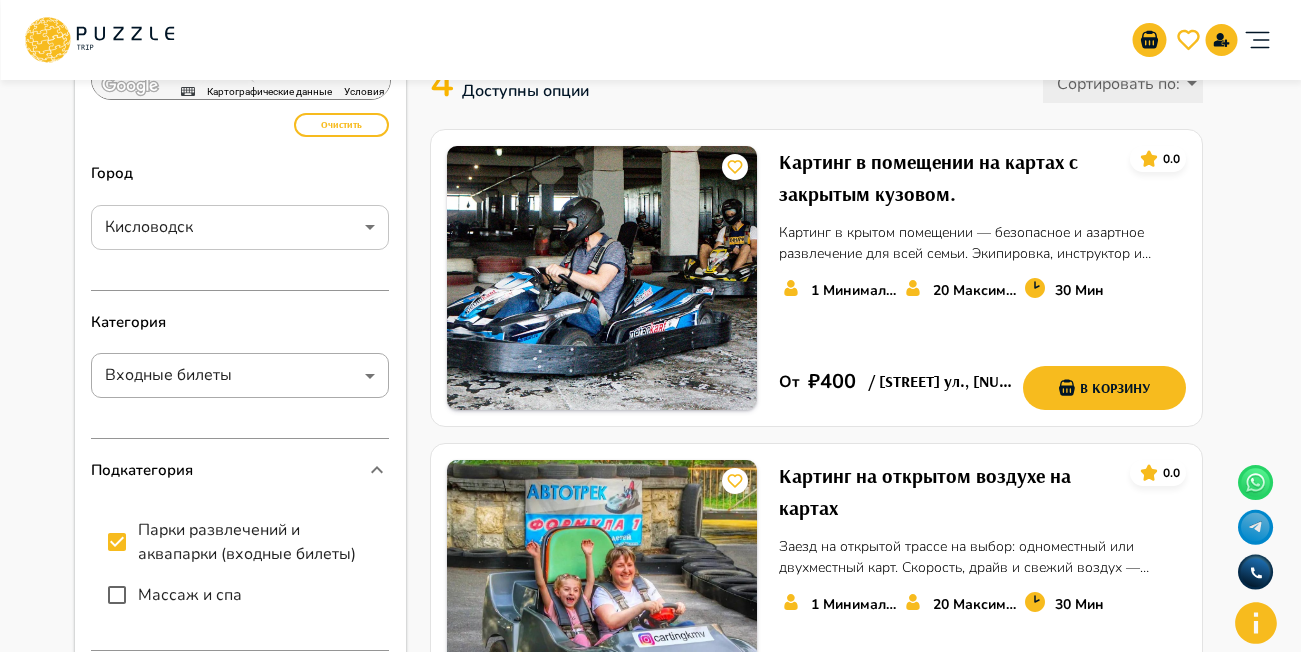 click on "**********" at bounding box center [650, 820] 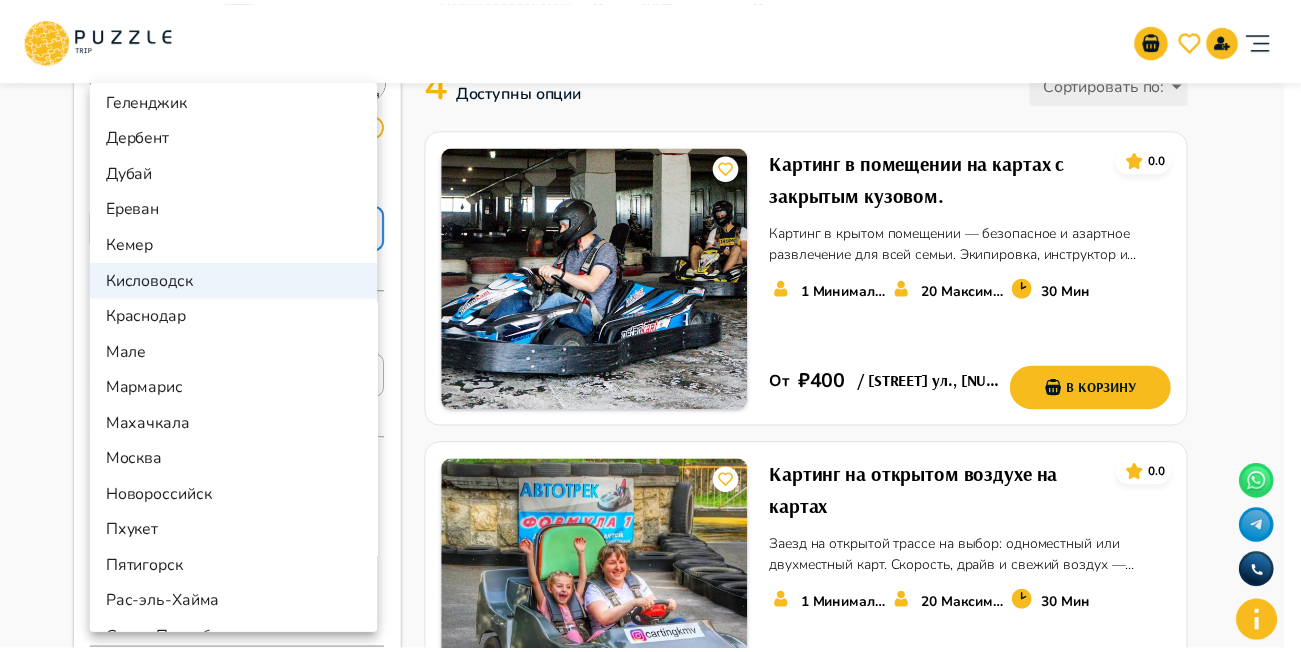scroll, scrollTop: 300, scrollLeft: 0, axis: vertical 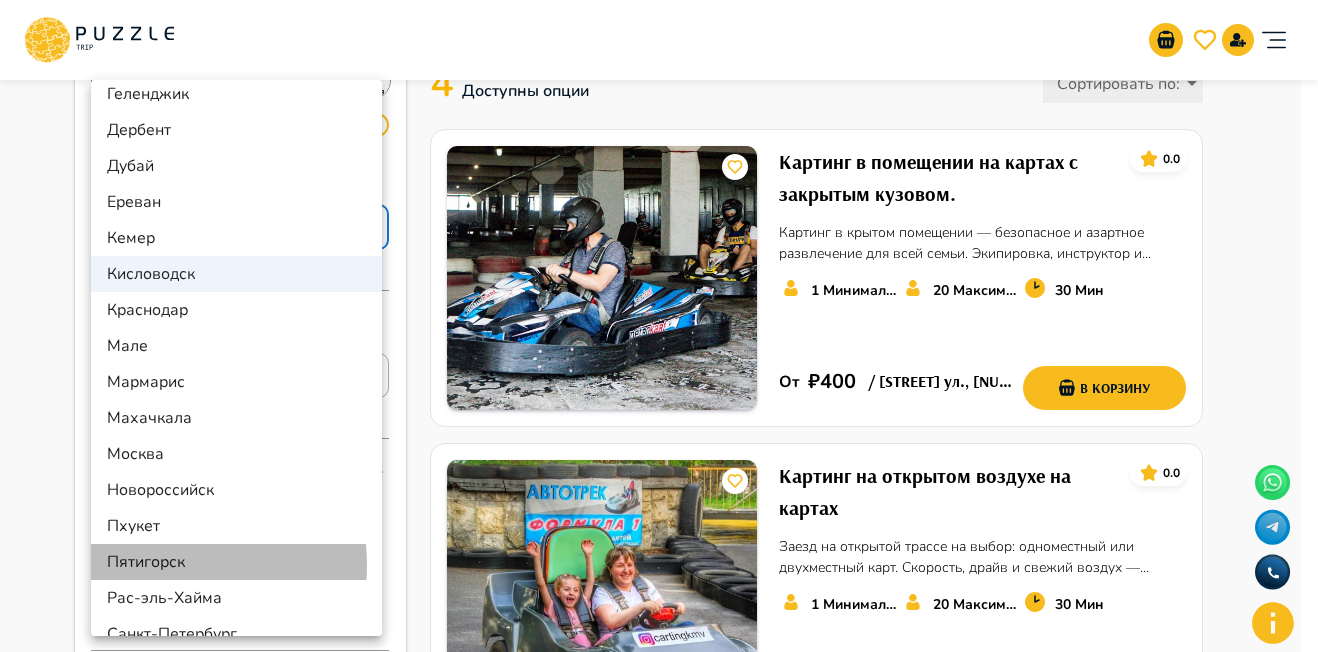 click on "Пятигорск" at bounding box center [236, 562] 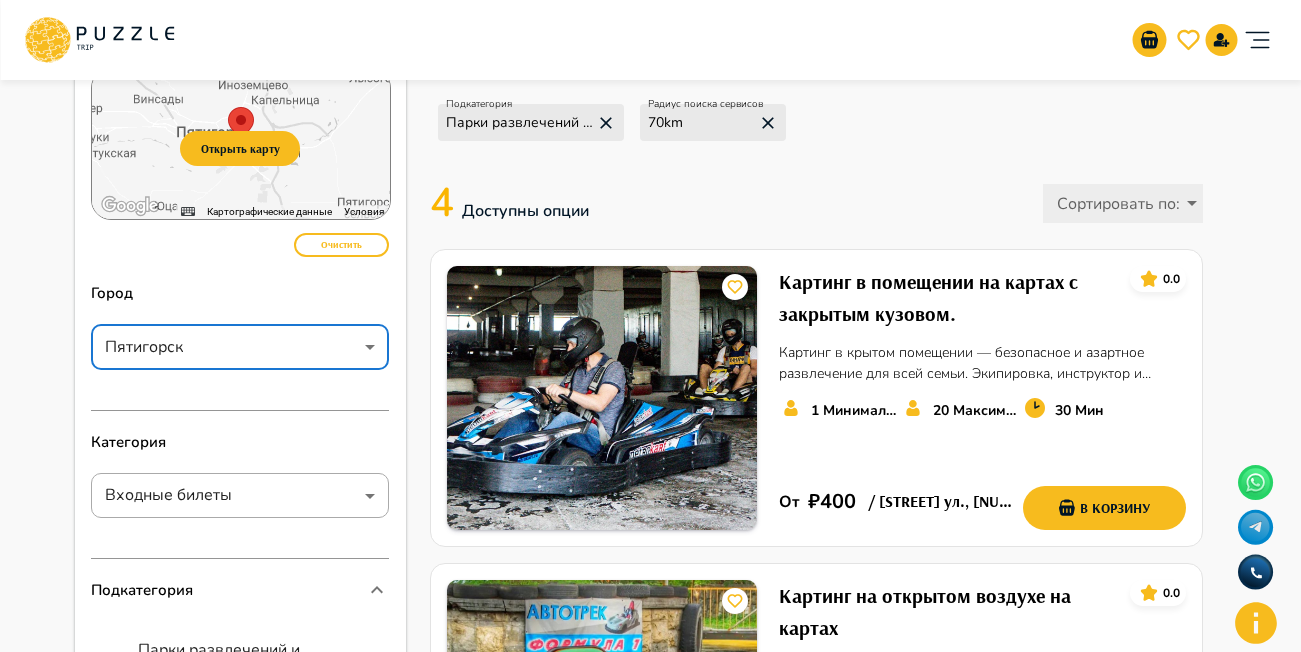 scroll, scrollTop: 100, scrollLeft: 0, axis: vertical 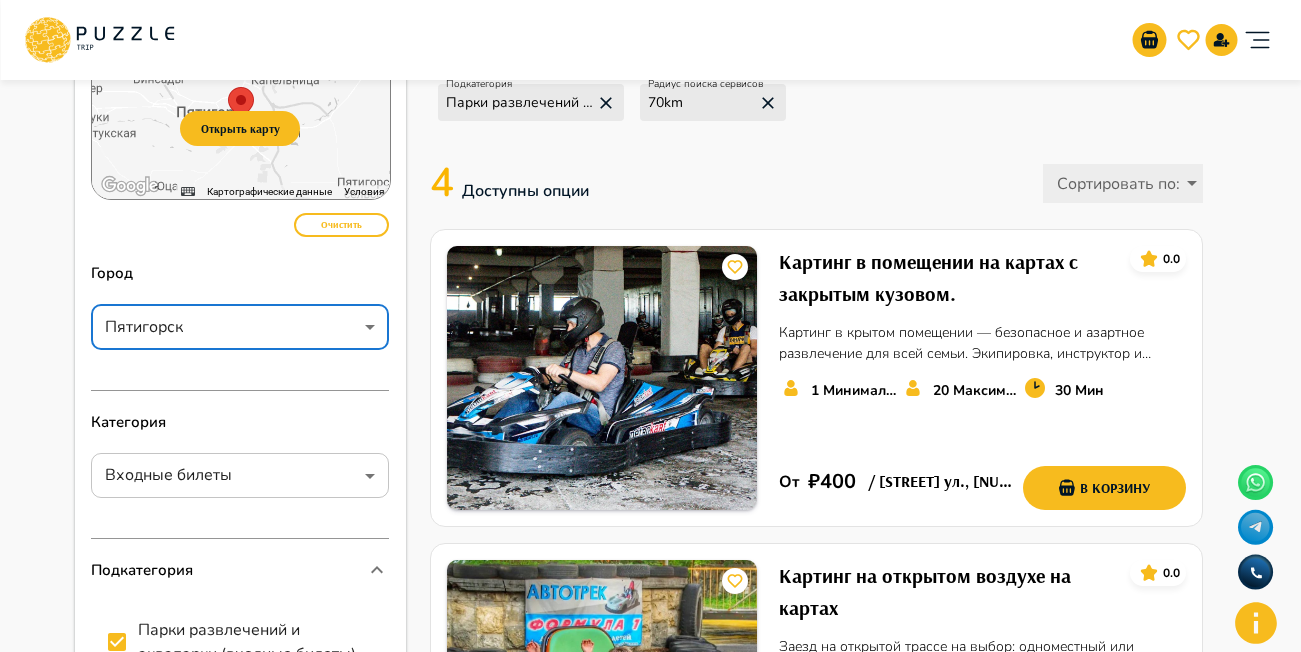 click on "Организаторам услуг Турагентствам Зарегистрироваться Войти RUB *** RU   ** Изменить категорию Открыть карту ← Переместить влево → Переместить вправо ↑ Переместить вверх ↓ Переместить вниз + Приблизить - Уменьшить Home Переместить влево на 75 % End Переместить вправо на 75 % Предыдущая страница Переместить вверх на 75 % Следующая страница Переместить вниз на 75 % Карта Рельеф Спутник Названия объектов Картографические данные Картографические данные ©2025 Google Картографические данные ©2025 Google 5 км  Условия Сообщить об ошибке на карте Очистить Город Пятигорск ********* ​ ​" at bounding box center (650, 920) 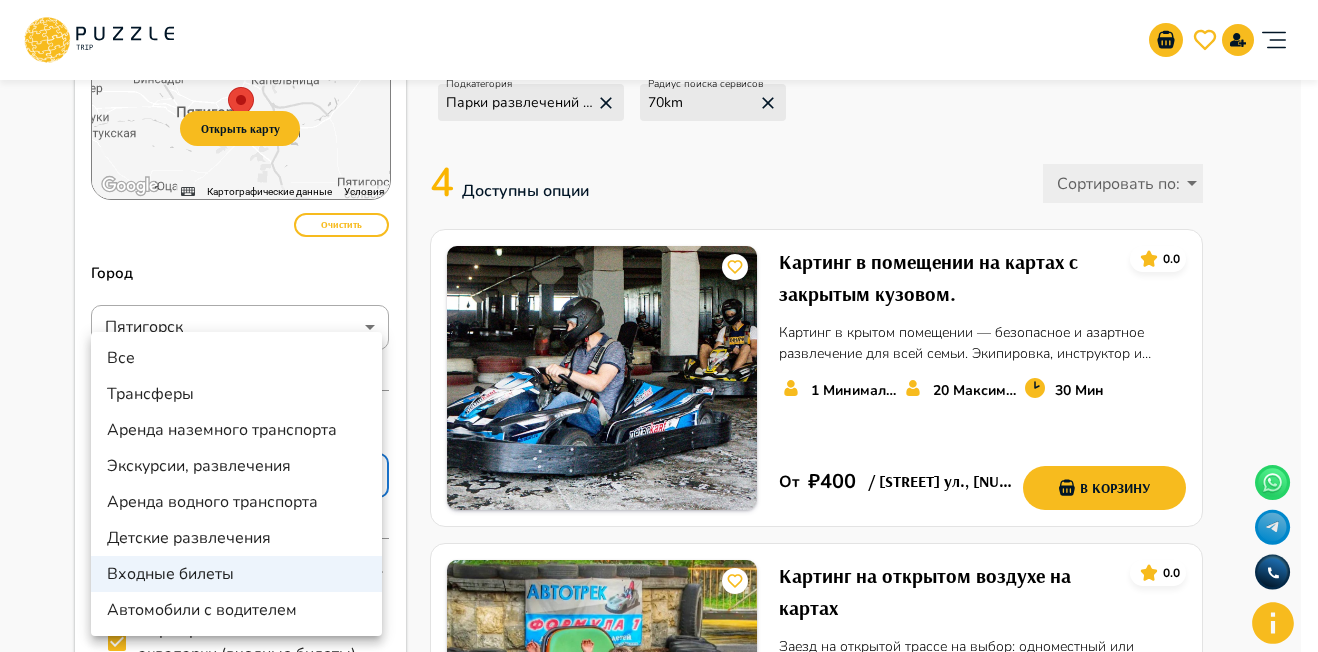 click on "Экскурсии, развлечения" at bounding box center (236, 466) 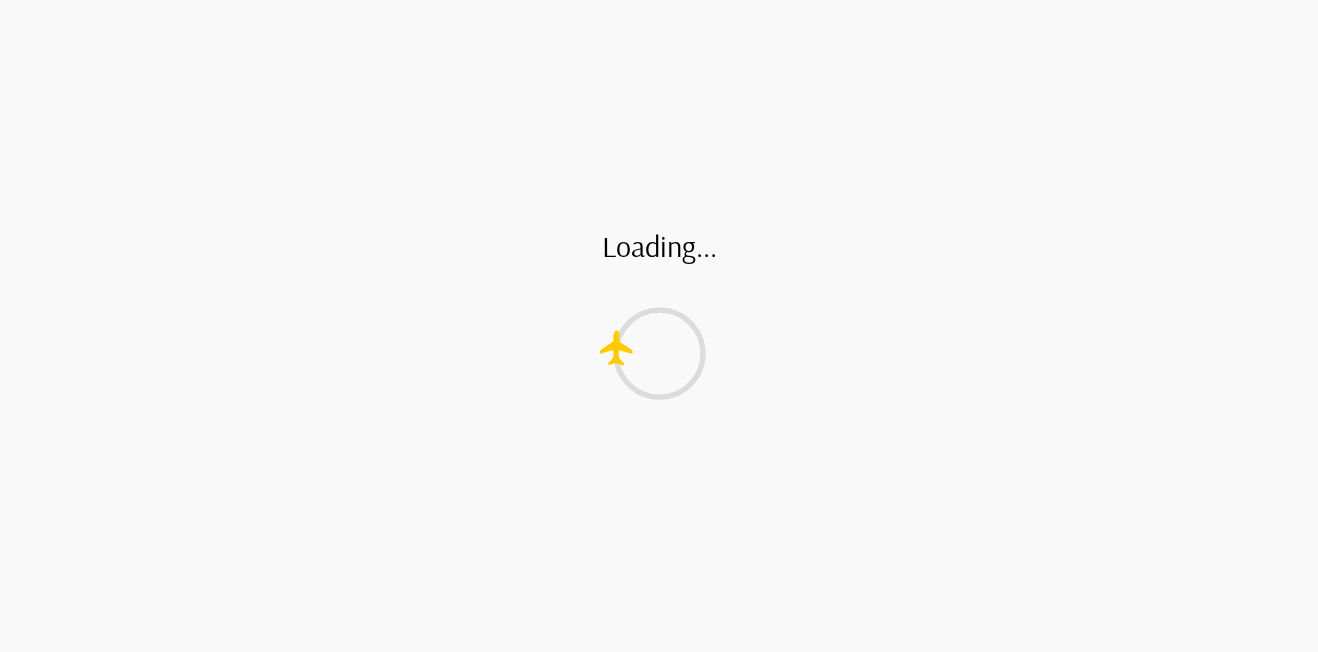 type on "********" 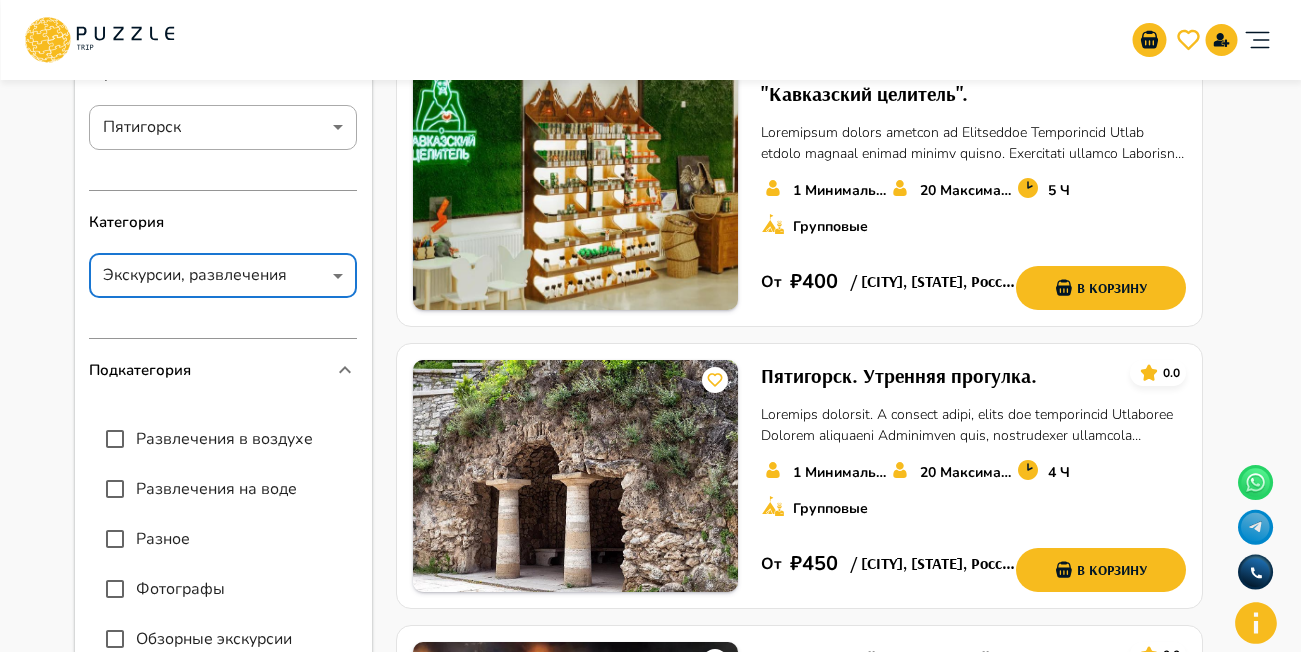 scroll, scrollTop: 400, scrollLeft: 0, axis: vertical 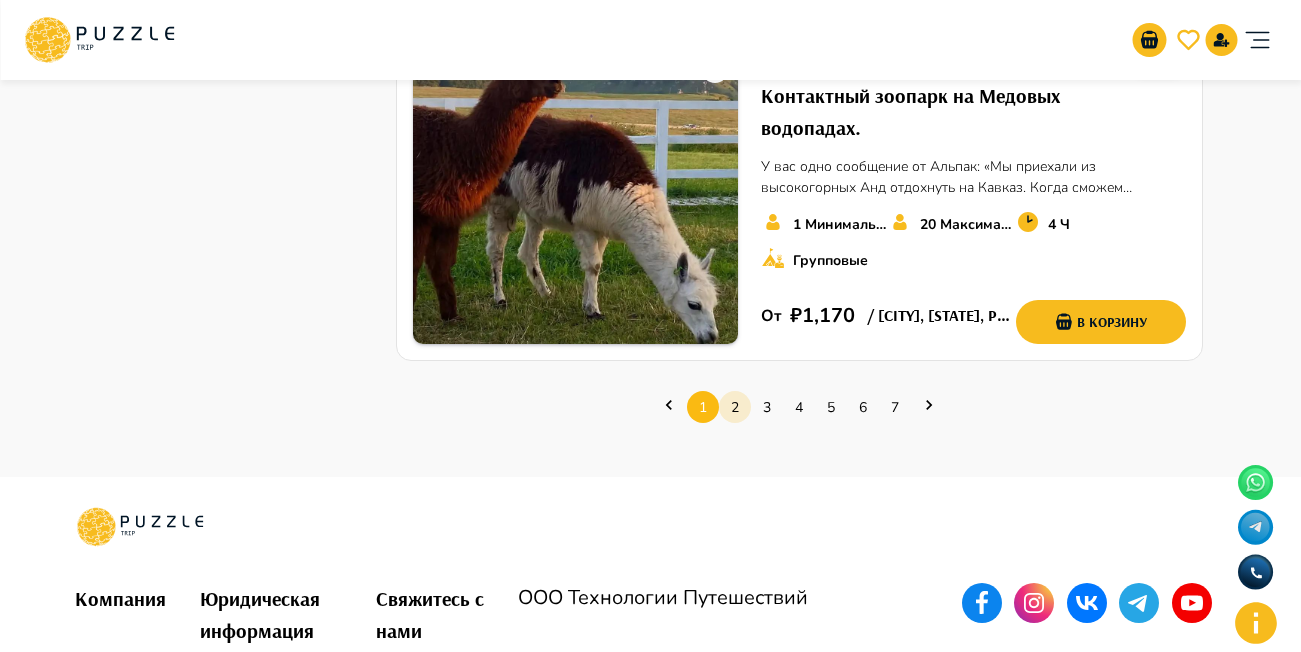 click on "2" at bounding box center (735, 407) 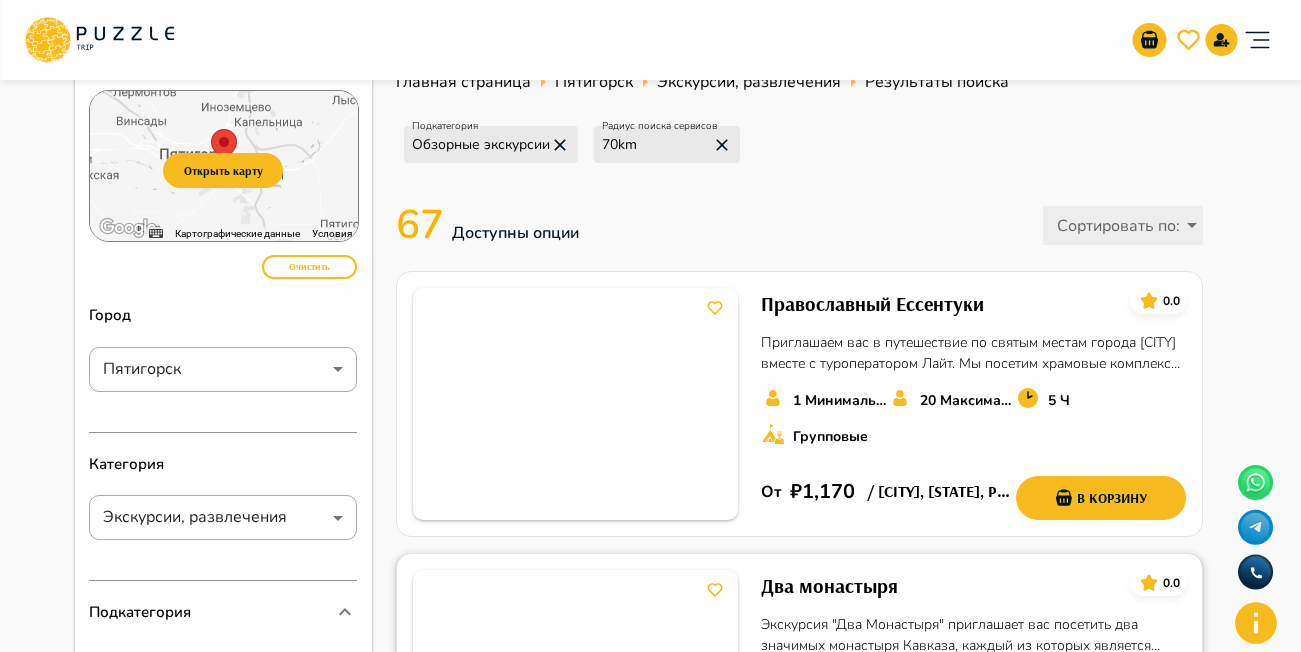 scroll, scrollTop: 400, scrollLeft: 0, axis: vertical 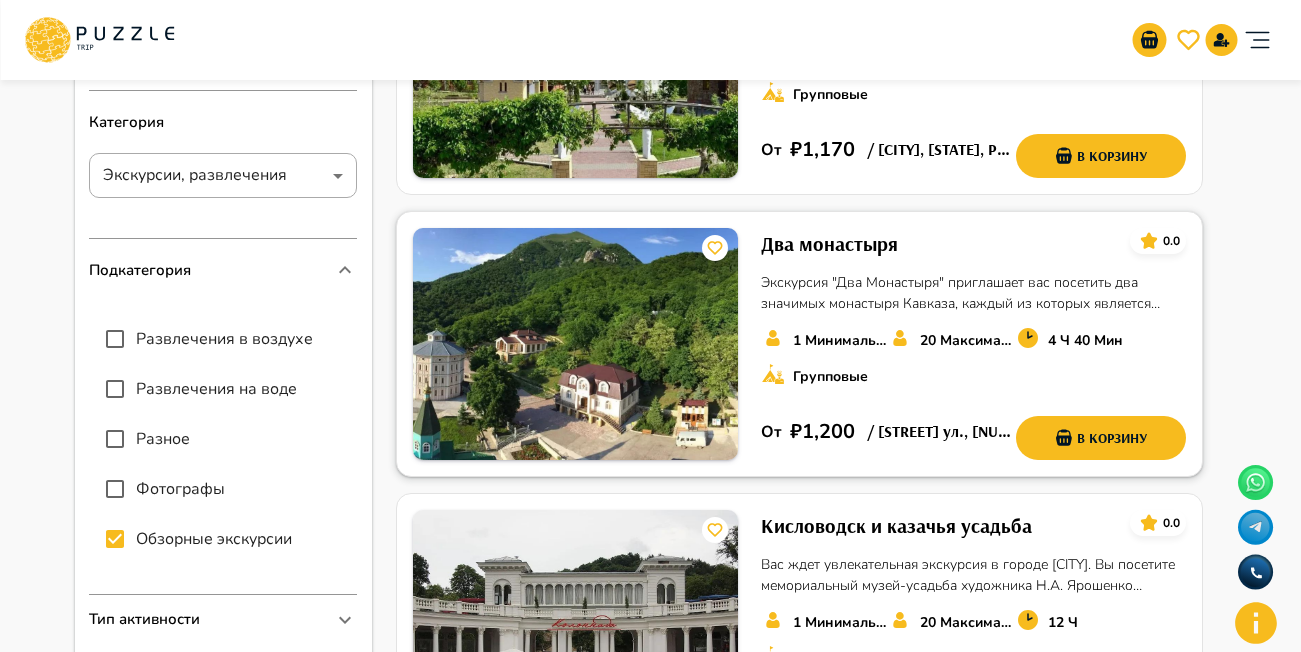 click on "Два монастыря" at bounding box center (829, 244) 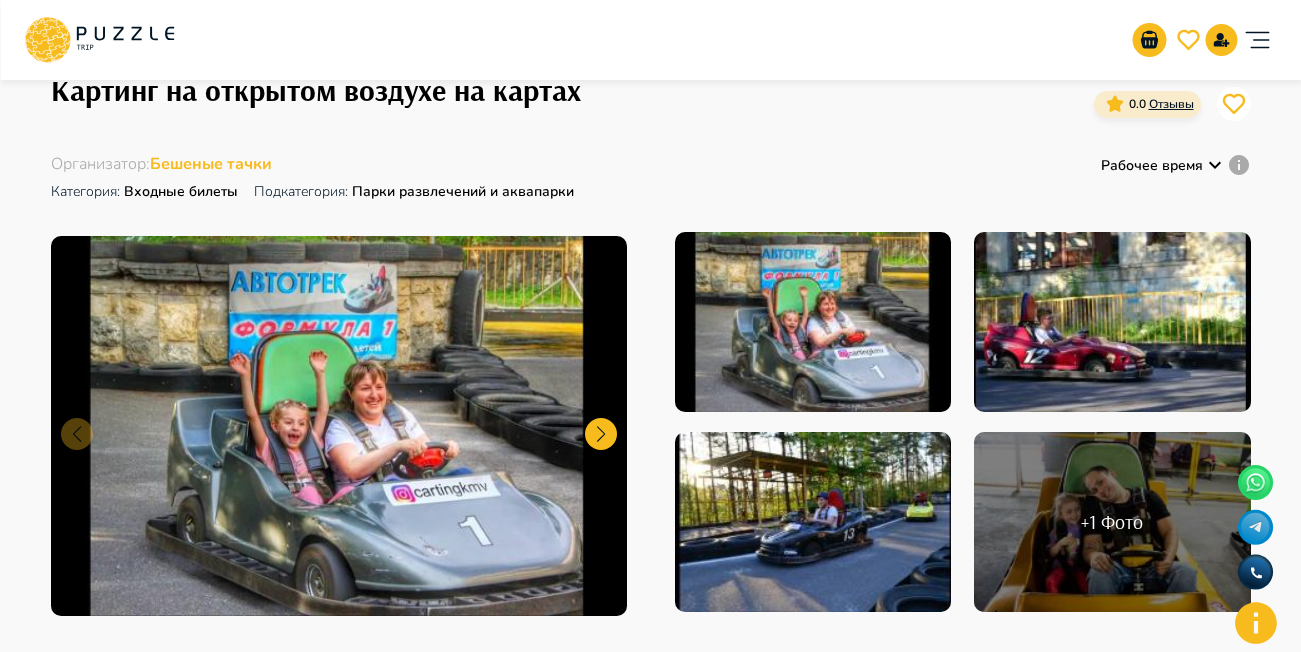scroll, scrollTop: 0, scrollLeft: 0, axis: both 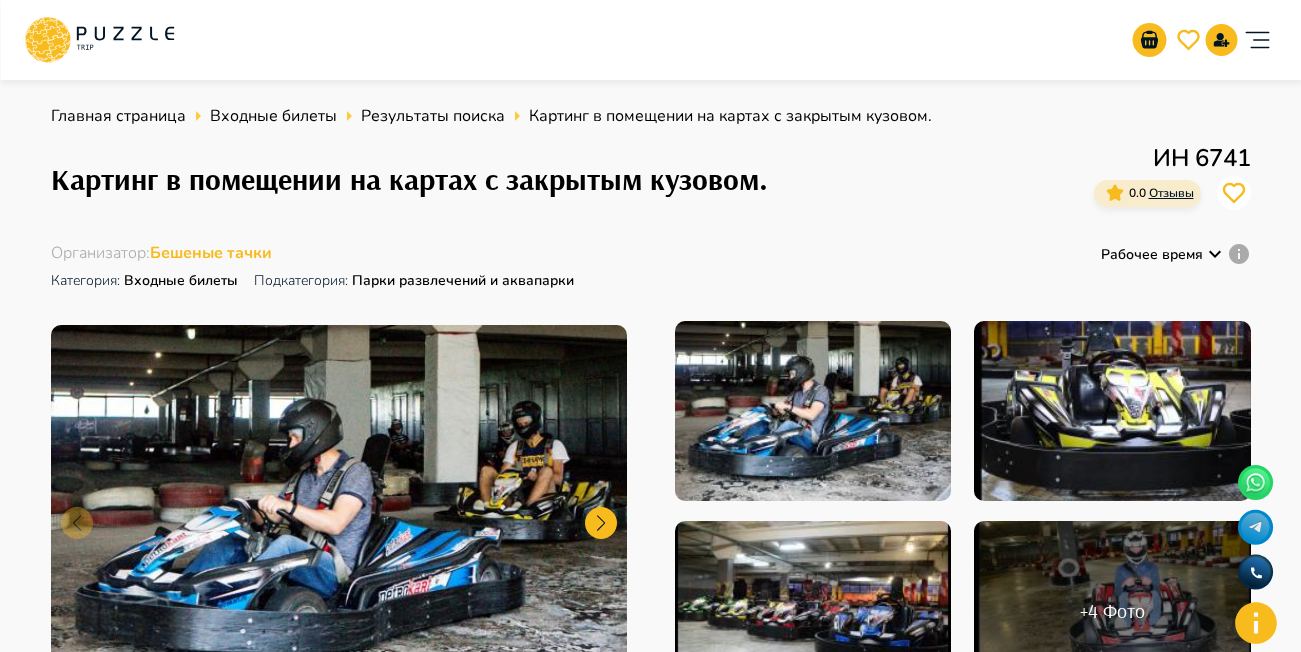 click on "Главная страница Входные билеты Результаты поиска Картинг в помещении на картах с закрытым кузовом. Картинг в помещении на картах с закрытым кузовом. ИН 6741 0.0 Отзывы Организатор : Бешеные тачки Категория : Входные билеты Подкатегория: Парки развлечений и аквапарки Рабочее время + 4 Фото Детали 20 Максимальное количество мест 1 Минимальное количество мест 30 Мин Продолжительность услуги Стандартный билет на выходные (6+) ₽ 450 Стандартный билет по будням (6+) ₽ 400 В корзину Описание Краткое описание : Подробное описание : Приглашаем вас на Благодаря ." at bounding box center [650, 1305] 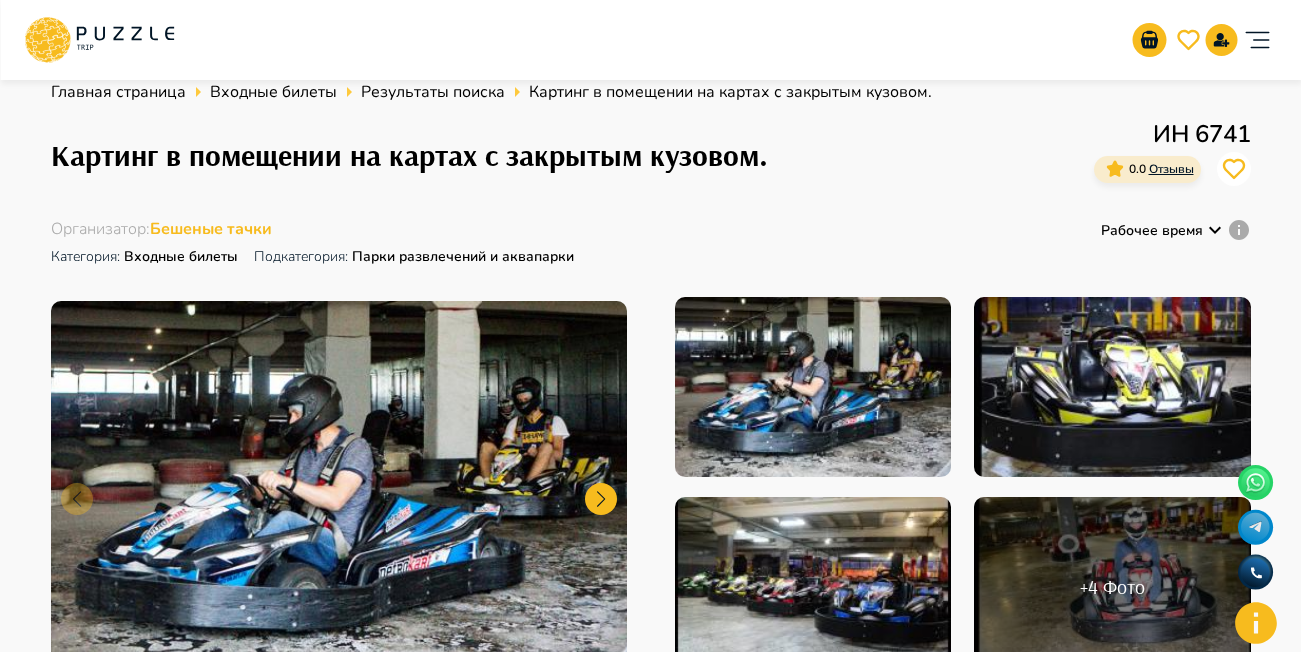 scroll, scrollTop: 5, scrollLeft: 0, axis: vertical 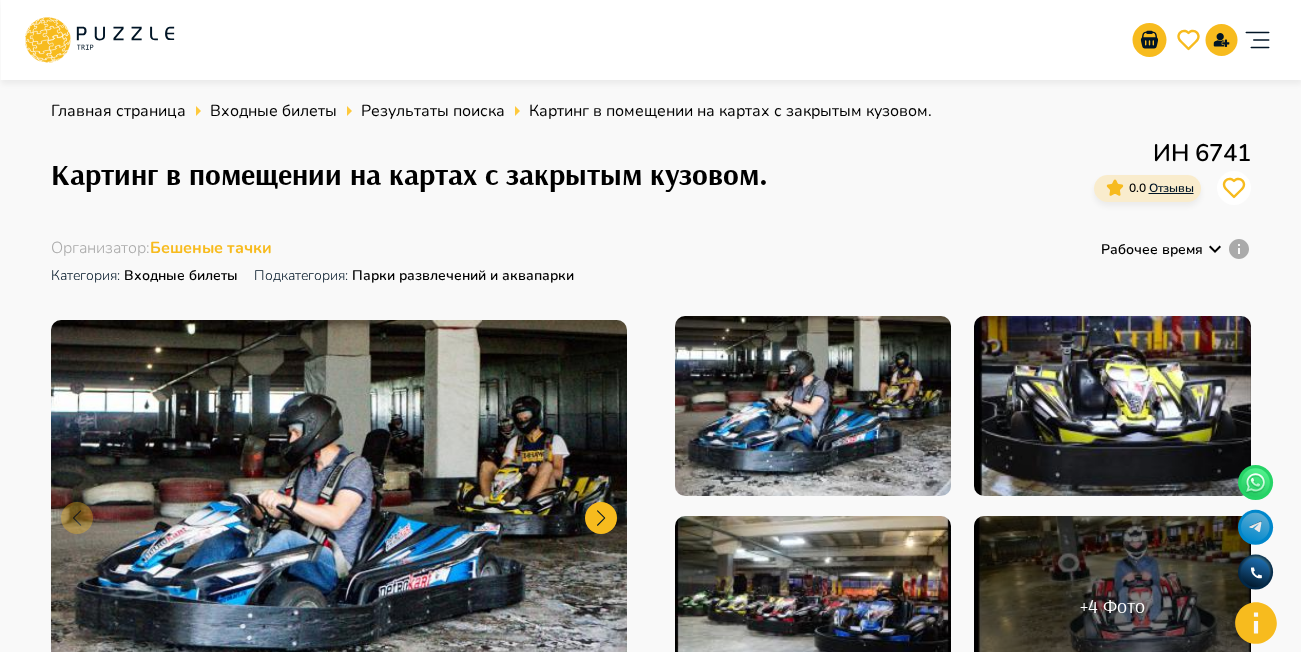 click on "Главная страница Входные билеты Результаты поиска Картинг в помещении на картах с закрытым кузовом." at bounding box center (651, 111) 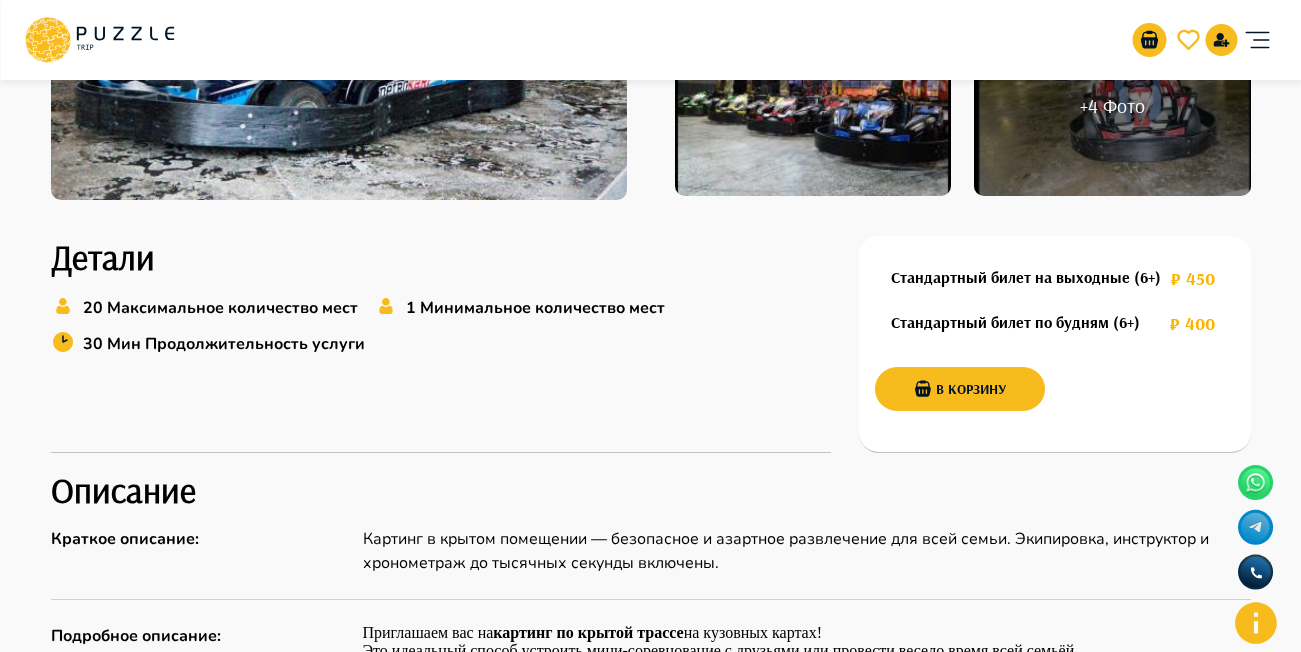 scroll, scrollTop: 0, scrollLeft: 0, axis: both 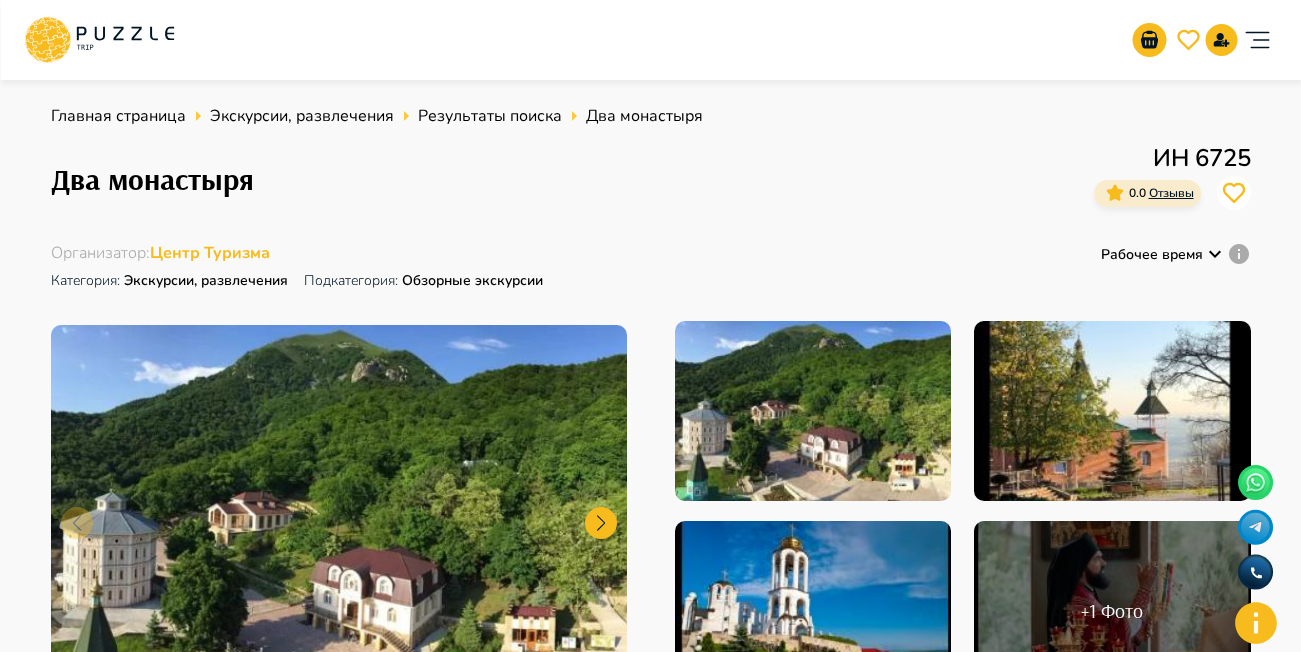 click on "Главная страница Экскурсии, развлечения Результаты поиска Два монастыря Два монастыря ИН 6725 0.0   Отзывы Организатор :  Центр Туризма   Категория :     Экскурсии, развлечения Подкатегория:     Обзорные экскурсии Рабочее время + 1   Фото Детали 20 Максимальное количество мест Групповые  1 Минимальное количество мест 4 Ч 40 Мин Продолжительность услуги Стандартный билет (0+) ₽ 1,200 В корзину Описание Краткое описание : Подробное описание : Мужской Второафонский монастырь Женский Свято-Георгиевский монастырь Важная информация : Возьмите с собой  Что включено : : Еда : : :" at bounding box center [650, 1341] 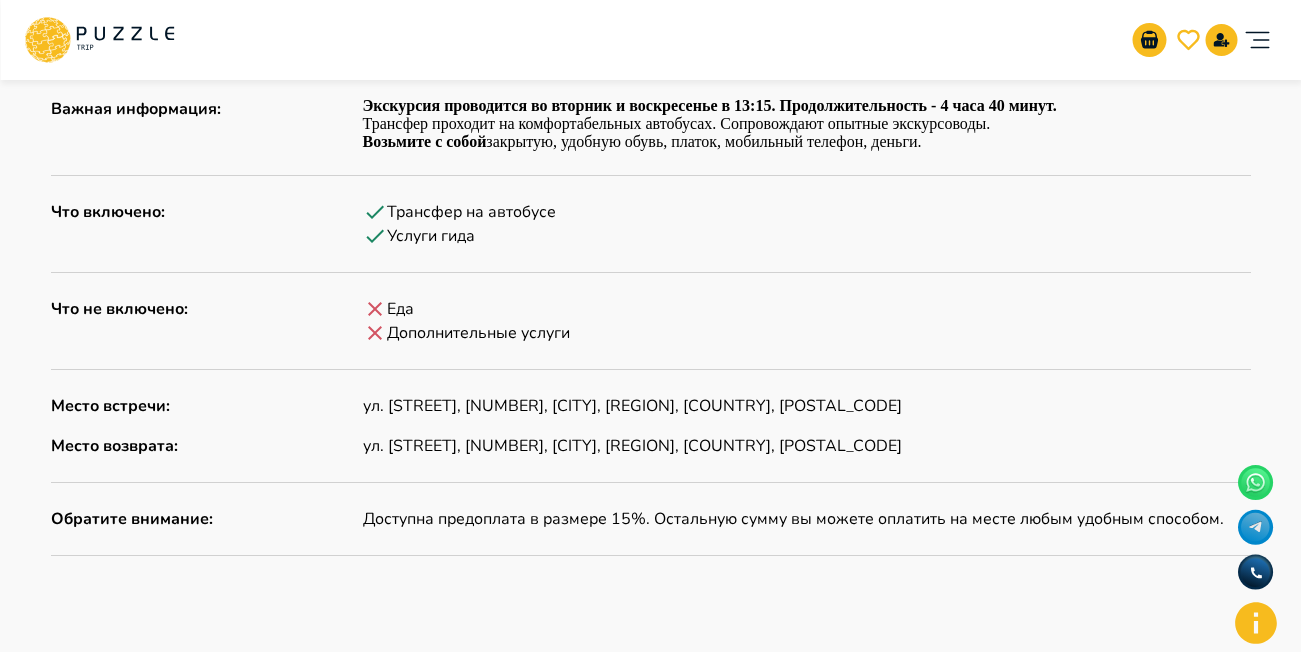 scroll, scrollTop: 0, scrollLeft: 0, axis: both 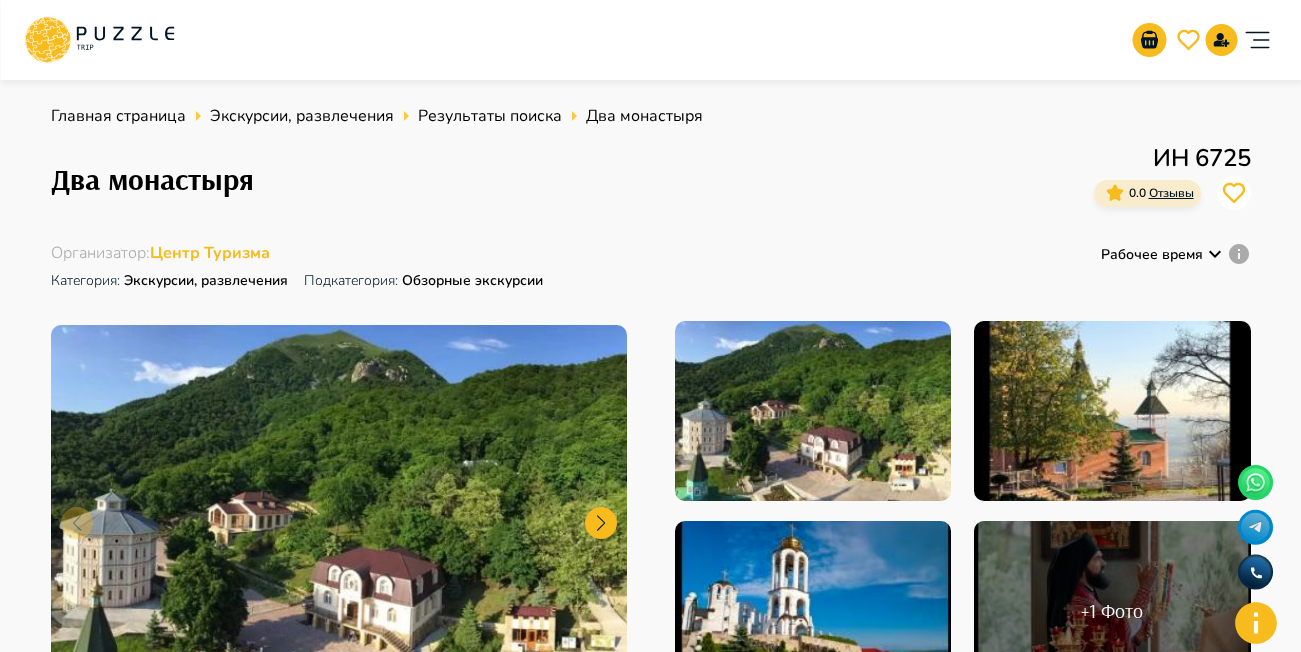 click on "Главная страница Экскурсии, развлечения Результаты поиска Два монастыря Два монастыря ИН 6725 0.0   Отзывы Организатор :  Центр Туризма   Категория :     Экскурсии, развлечения Подкатегория:     Обзорные экскурсии Рабочее время + 1   Фото Детали 20 Максимальное количество мест Групповые  1 Минимальное количество мест 4 Ч 40 Мин Продолжительность услуги Стандартный билет (0+) ₽ 1,200 В корзину Описание Краткое описание : Подробное описание : Мужской Второафонский монастырь Женский Свято-Георгиевский монастырь Важная информация : Возьмите с собой  Что включено : : Еда : : :" at bounding box center (650, 1341) 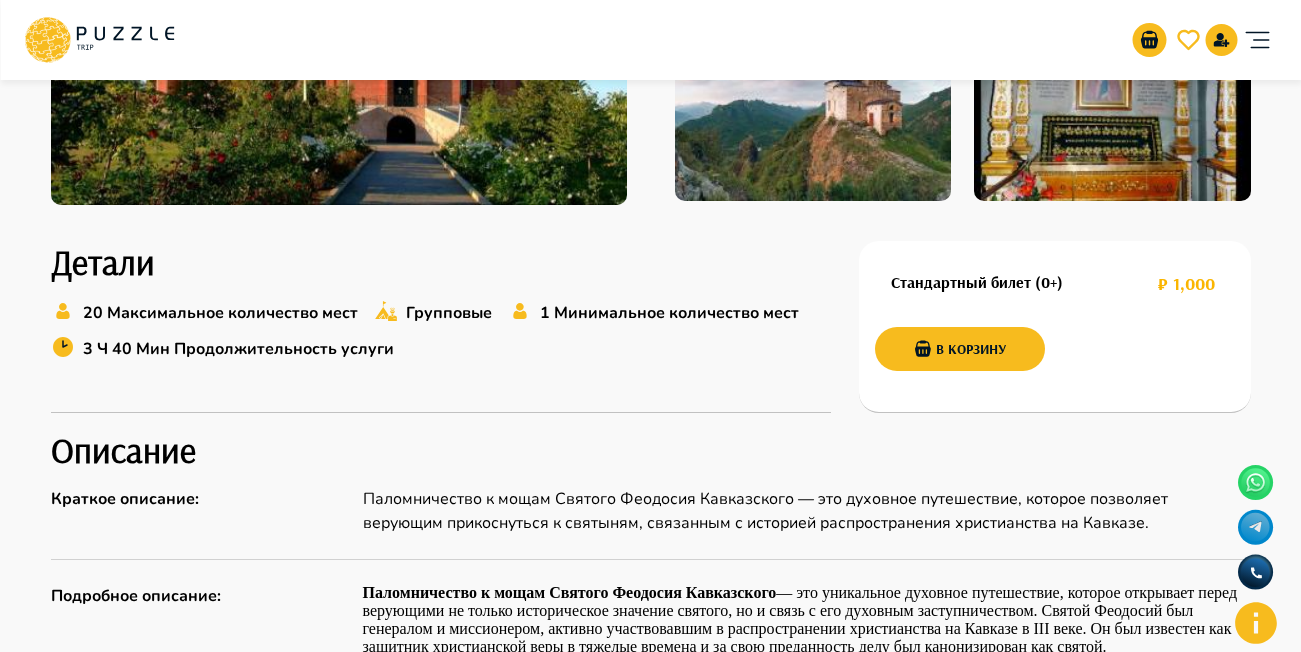 scroll, scrollTop: 0, scrollLeft: 0, axis: both 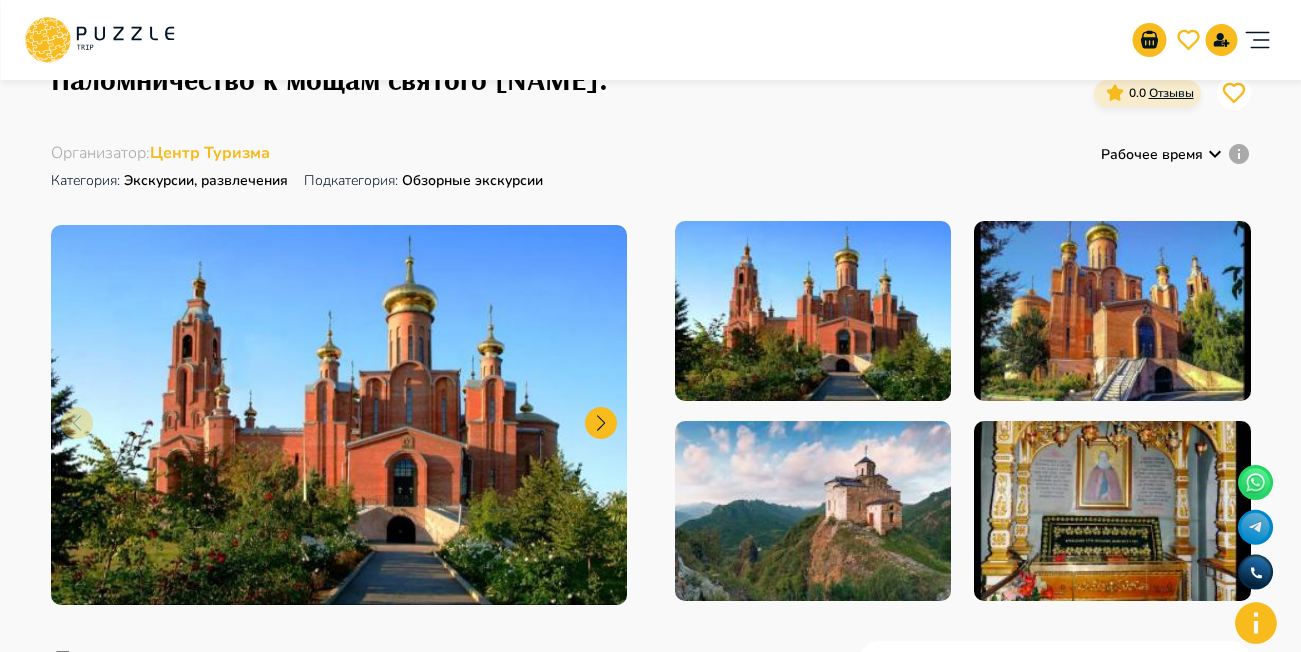 click 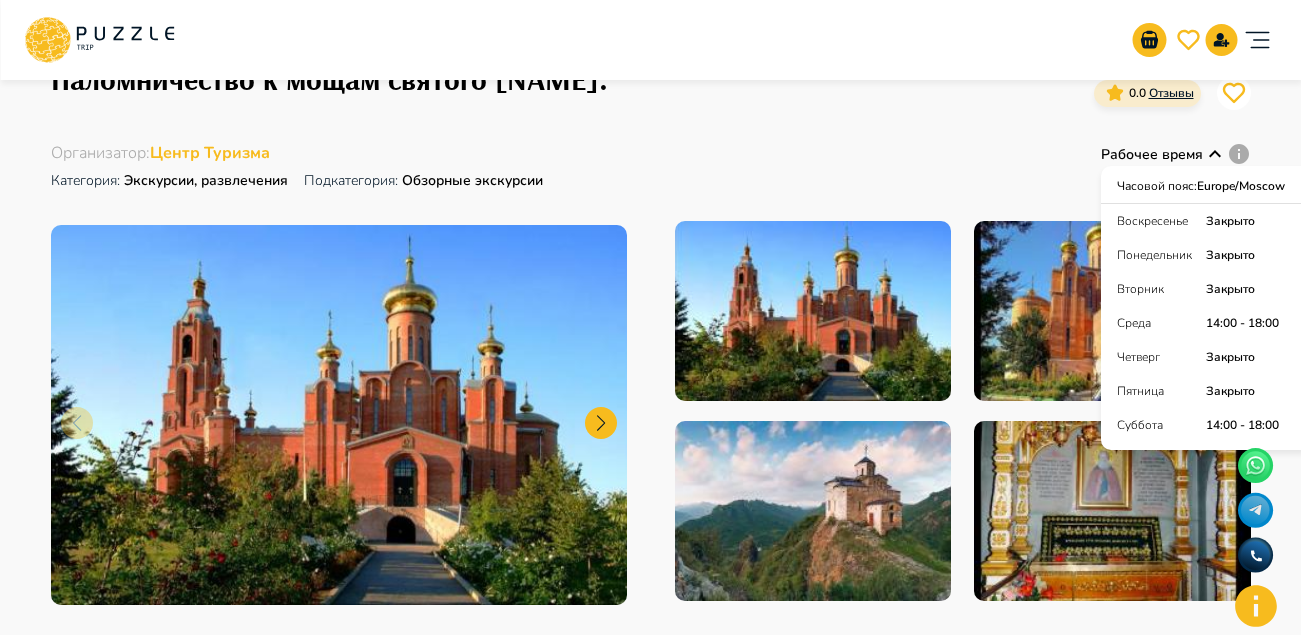 click on "Организатор :  Центр Туризма   Категория :     Экскурсии, развлечения Подкатегория:     Обзорные экскурсии Рабочее время Часовой пояс :  Europe/Moscow Воскресенье Закрыто Понедельник Закрыто Вторник Закрыто Среда 14:00 - 18:00 Четверг Закрыто Пятница Закрыто Суббота 14:00 - 18:00" at bounding box center (651, 169) 